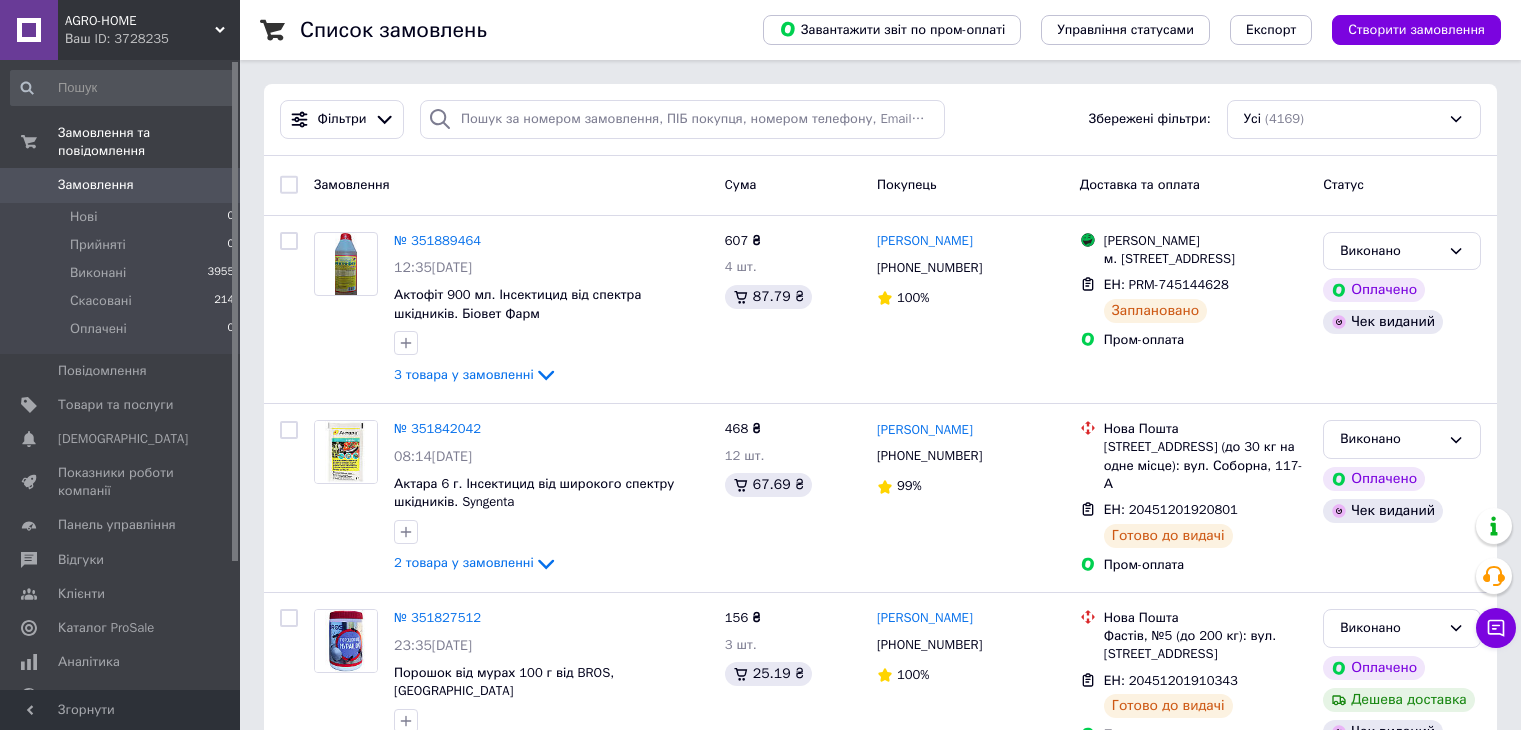 scroll, scrollTop: 0, scrollLeft: 0, axis: both 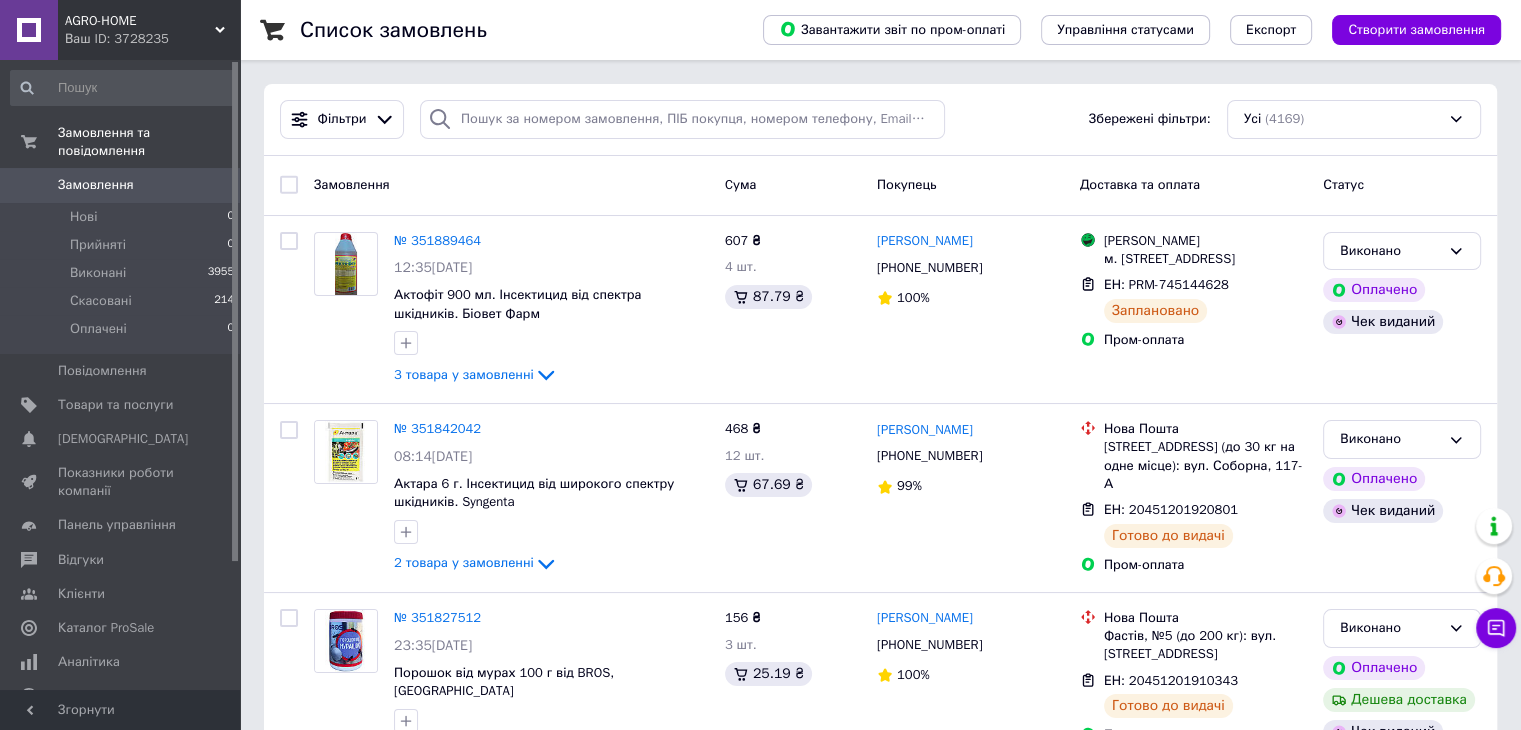 click on "Замовлення" at bounding box center (96, 185) 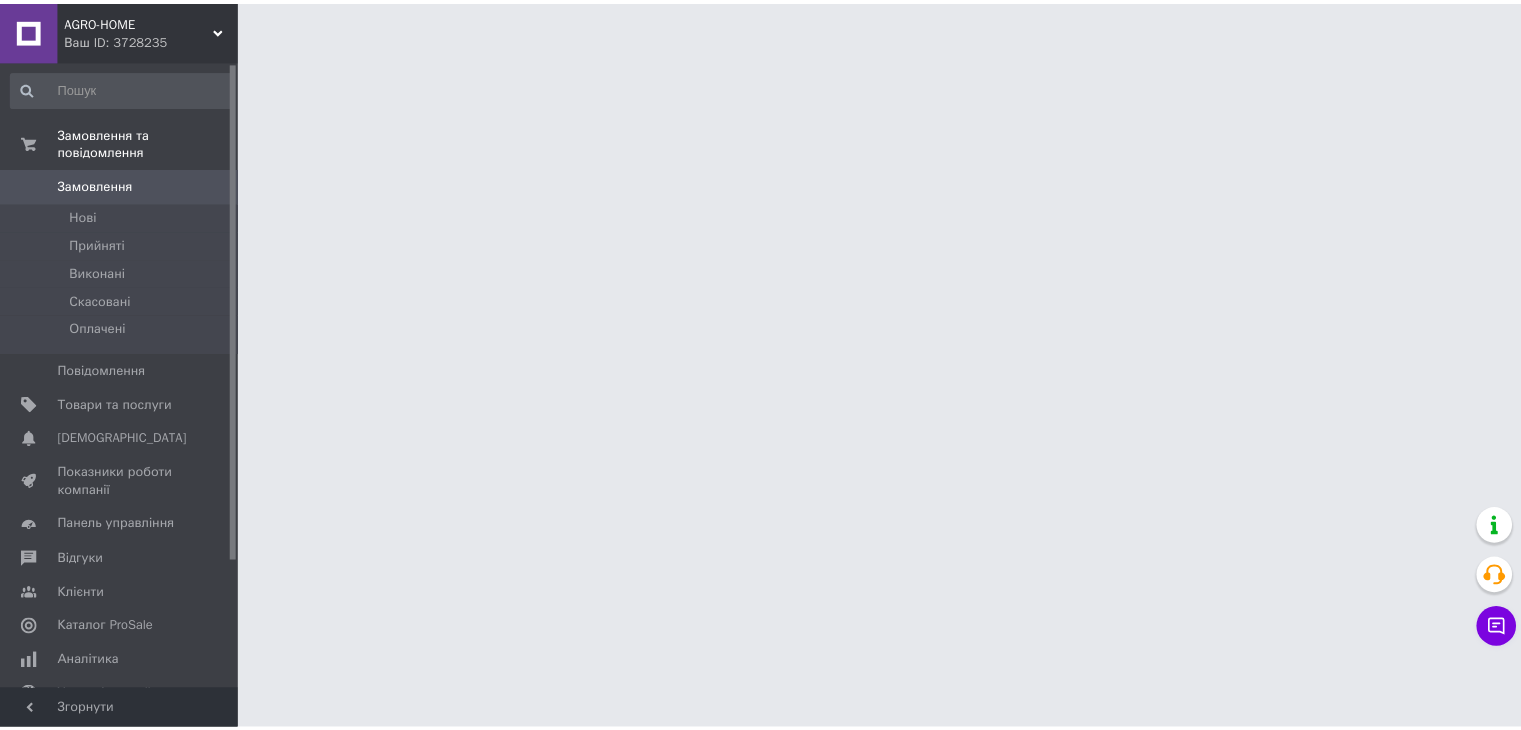 scroll, scrollTop: 0, scrollLeft: 0, axis: both 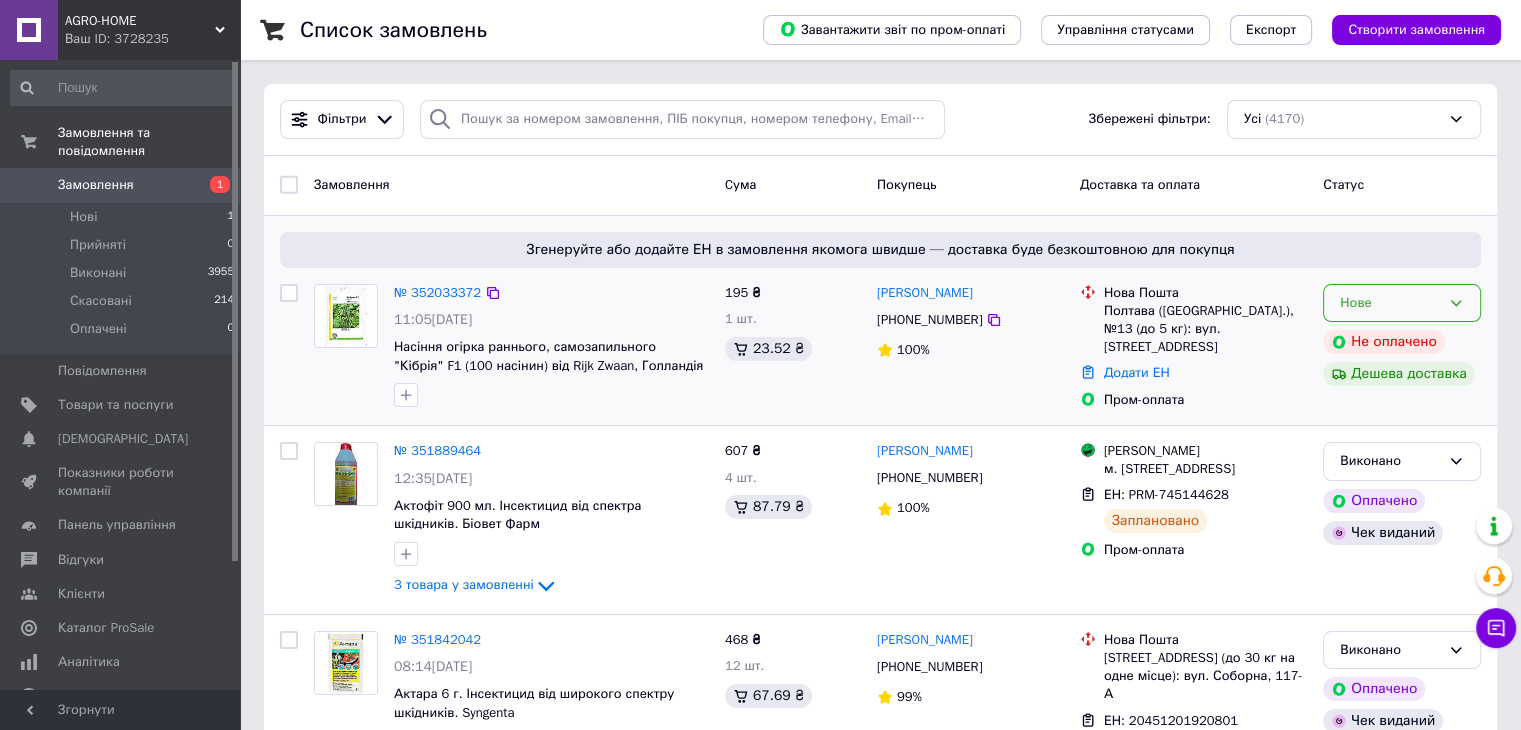 click on "Нове" at bounding box center (1390, 303) 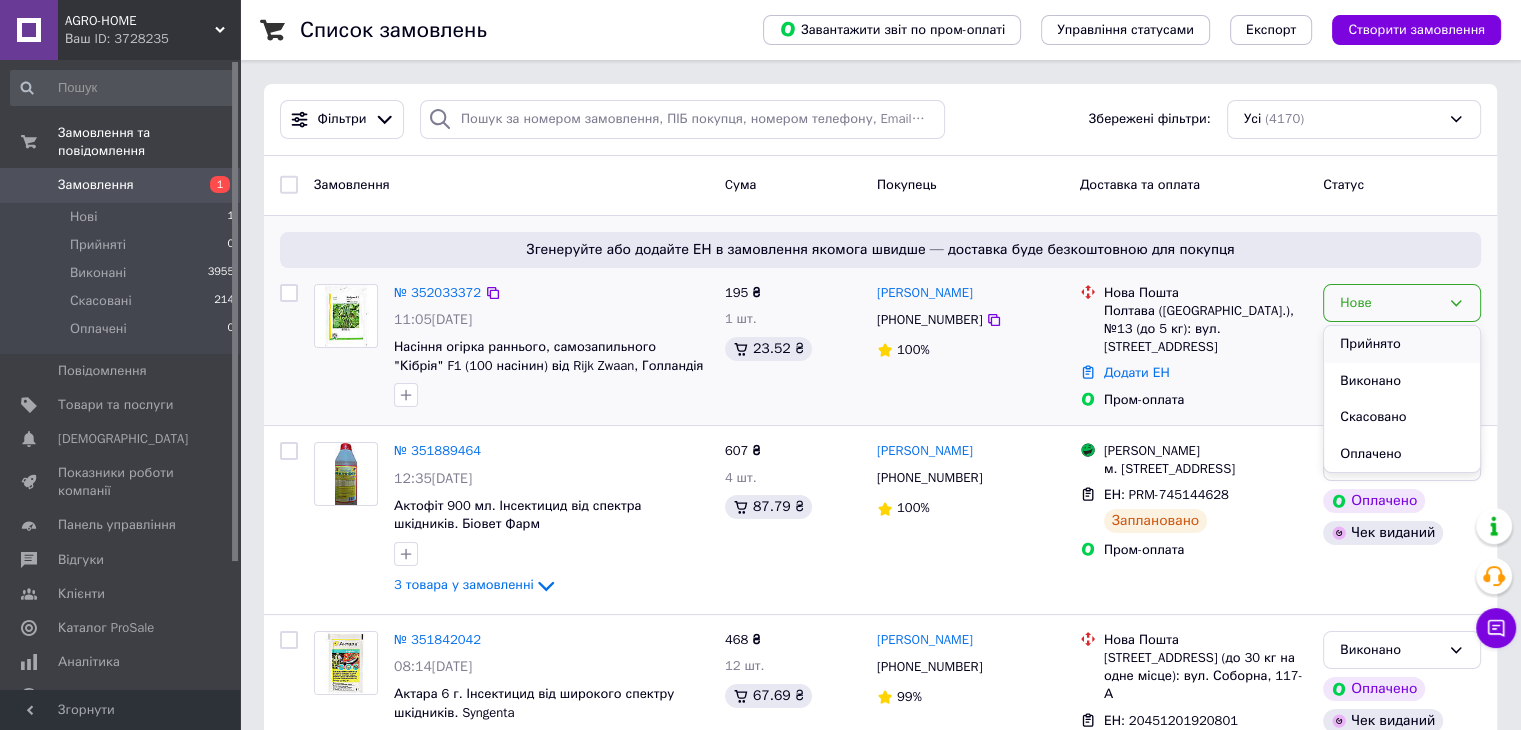 click on "Прийнято" at bounding box center (1402, 344) 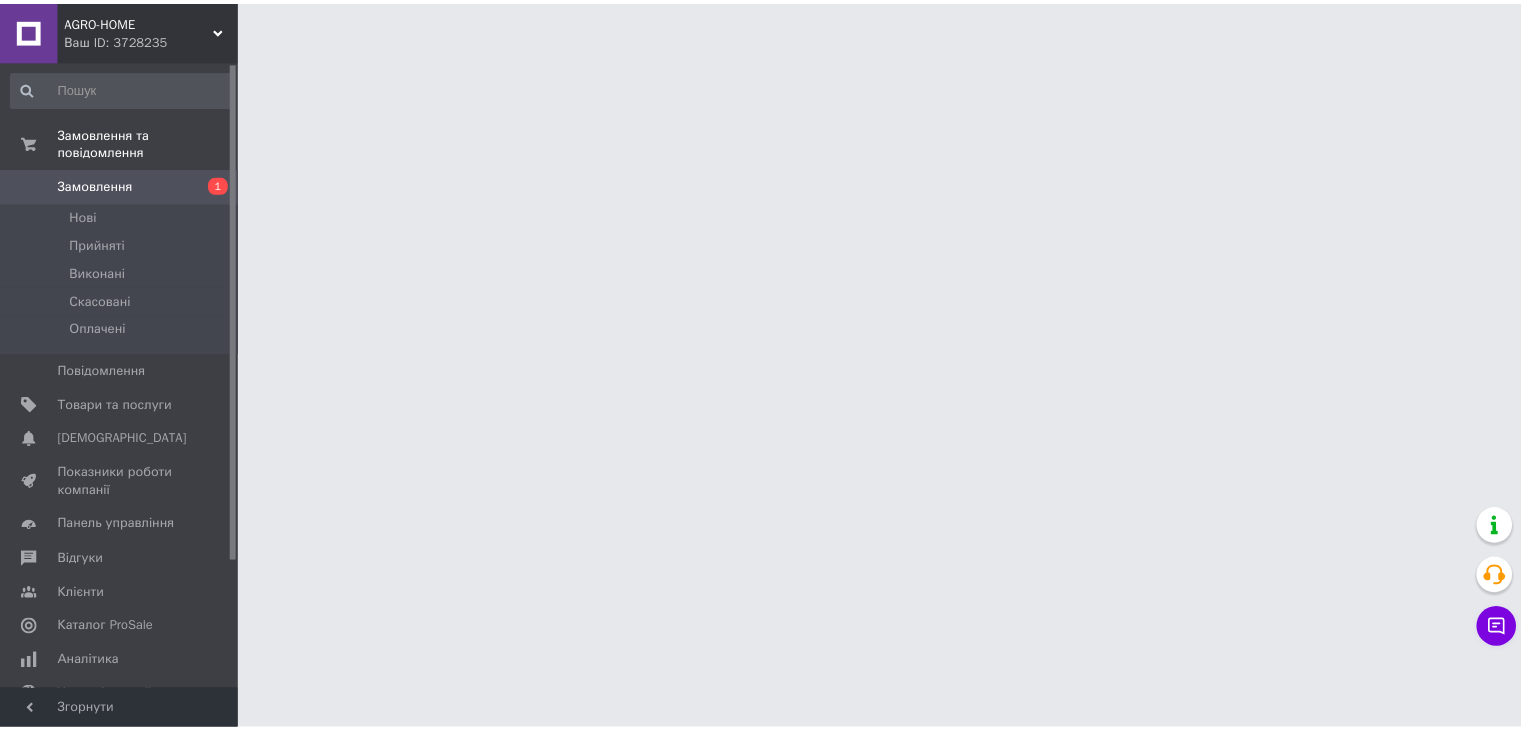 scroll, scrollTop: 0, scrollLeft: 0, axis: both 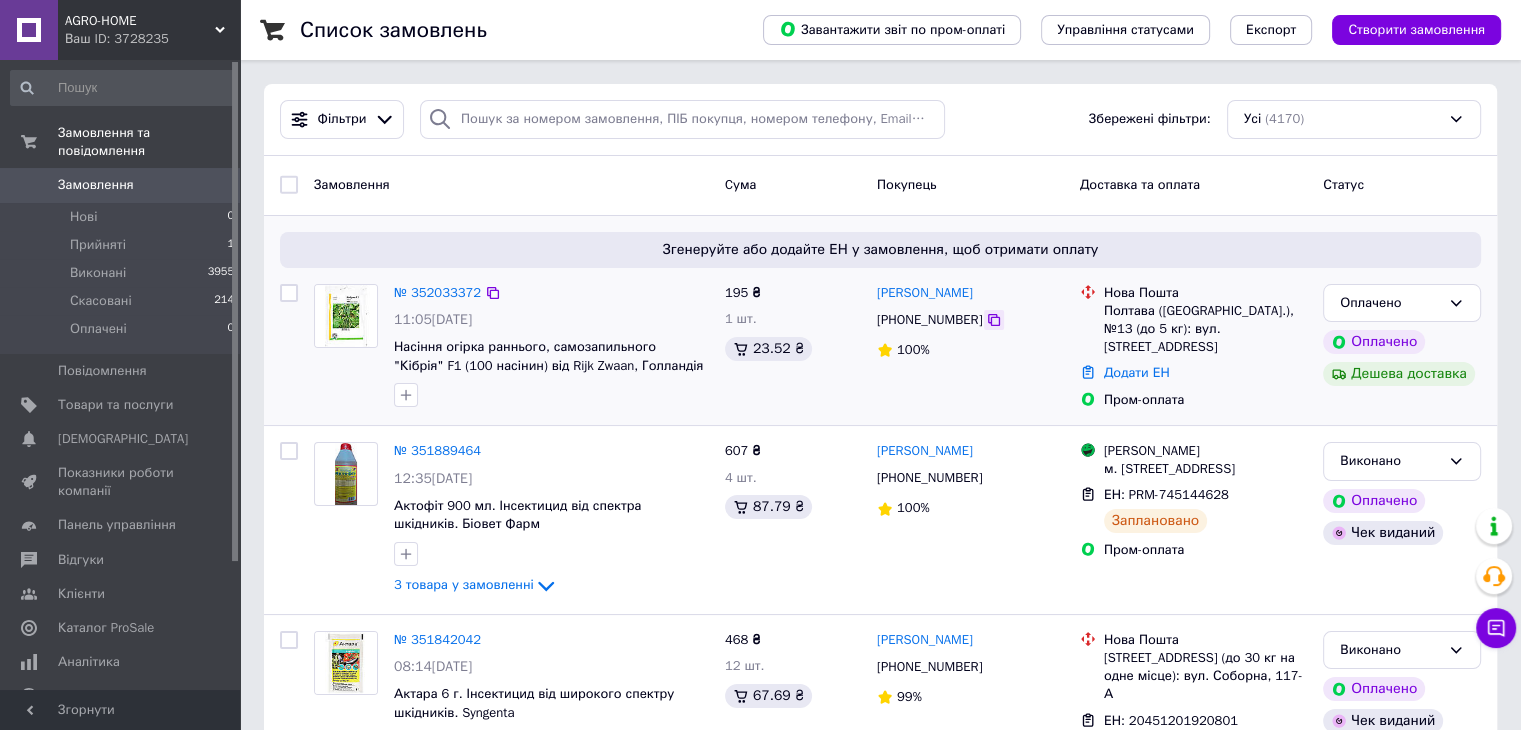 click 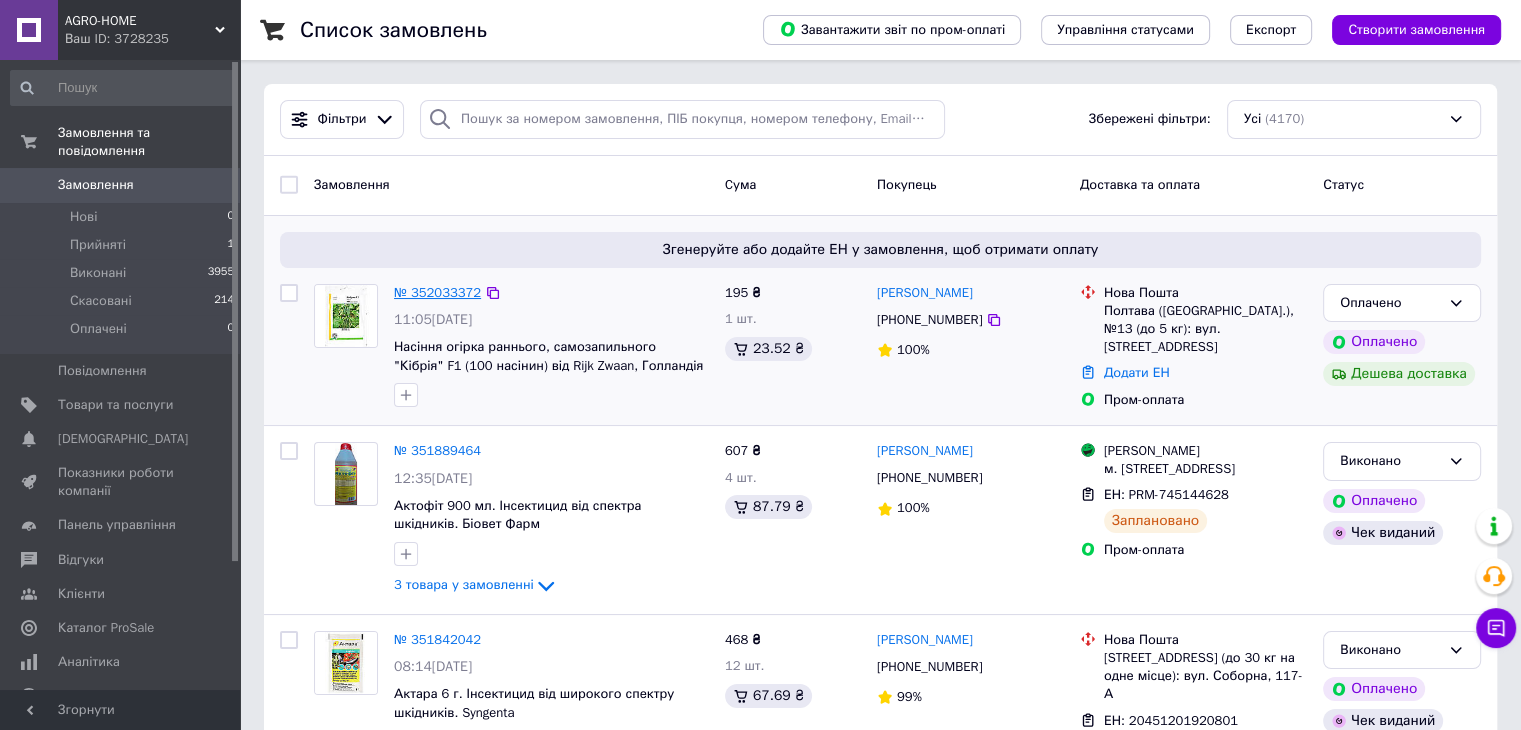 click on "№ 352033372" at bounding box center [437, 292] 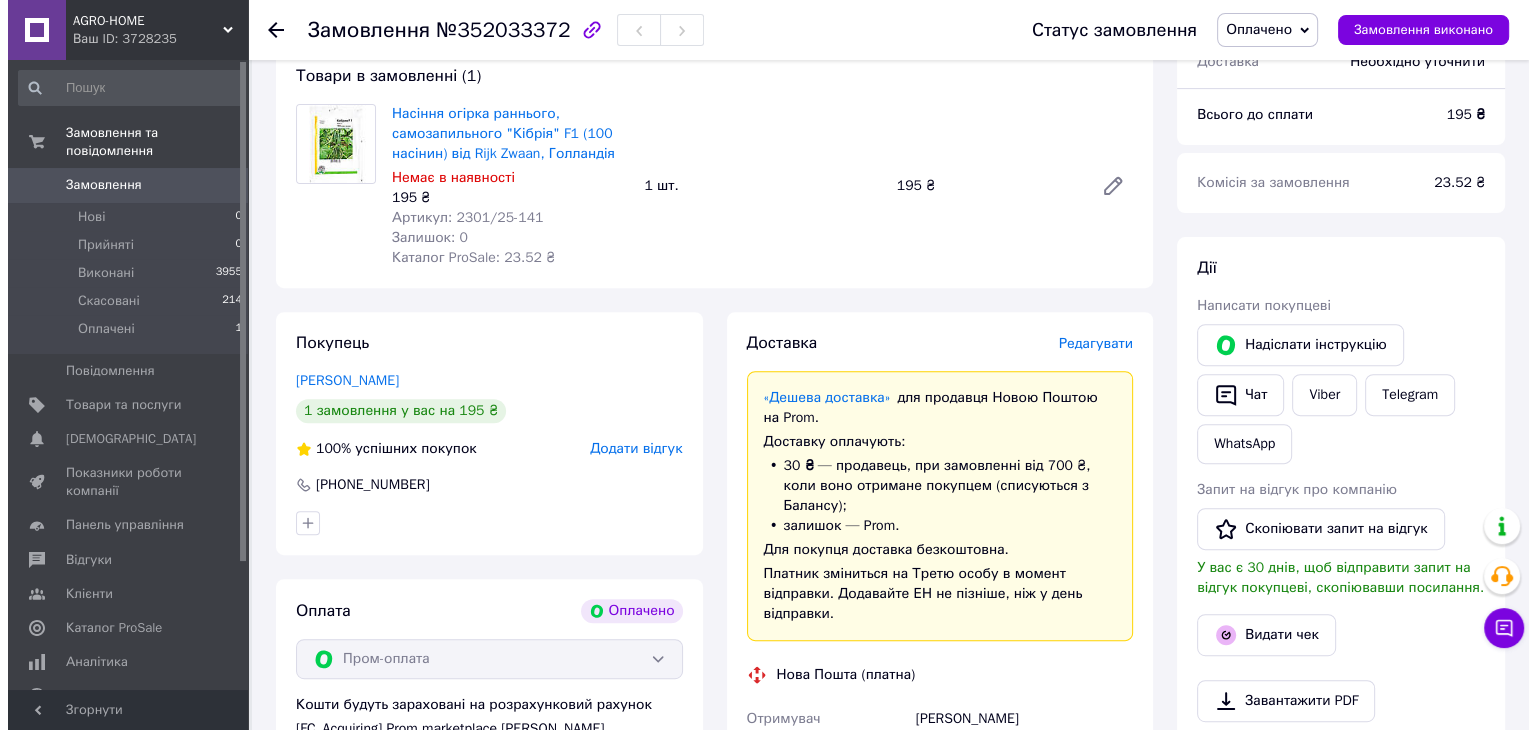 scroll, scrollTop: 700, scrollLeft: 0, axis: vertical 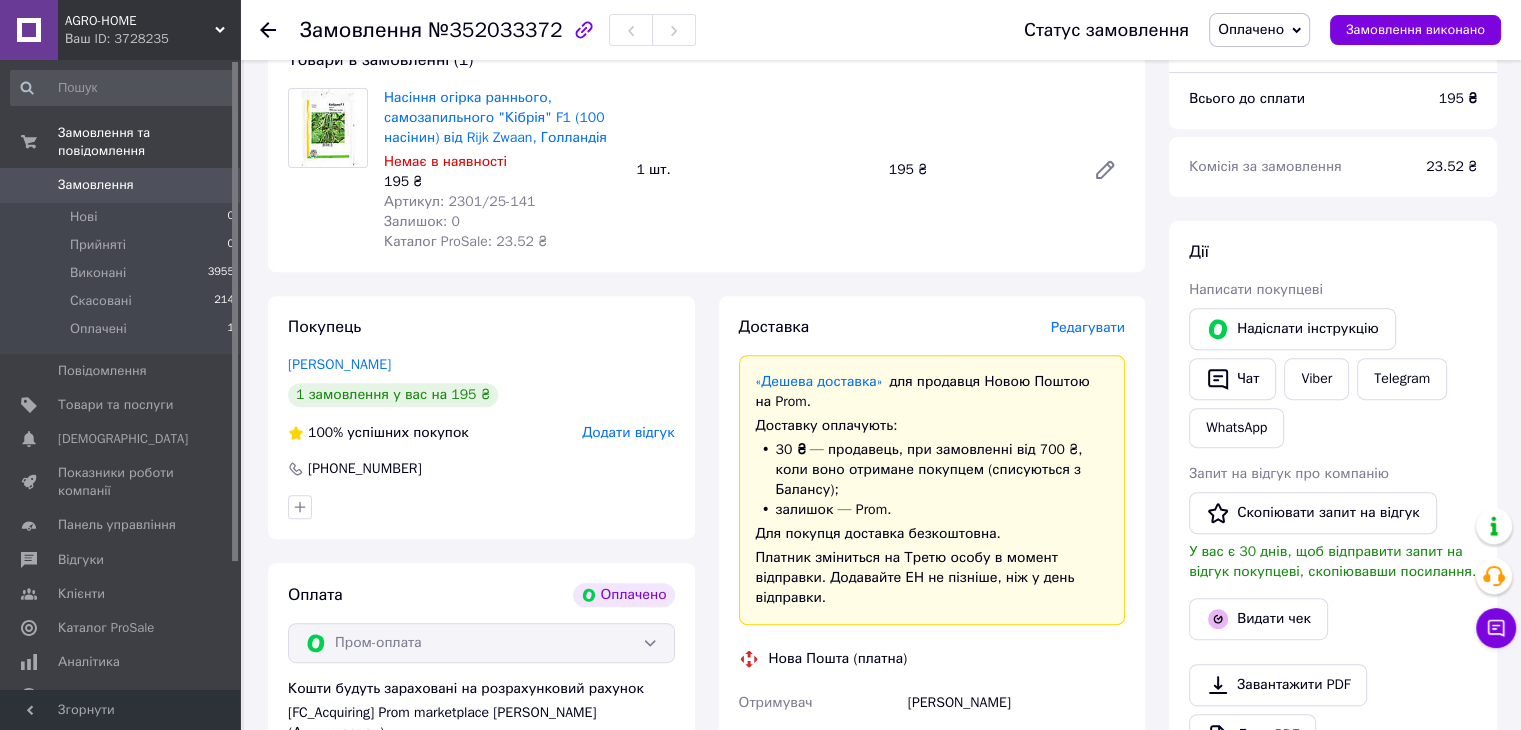 click on "Редагувати" at bounding box center (1088, 327) 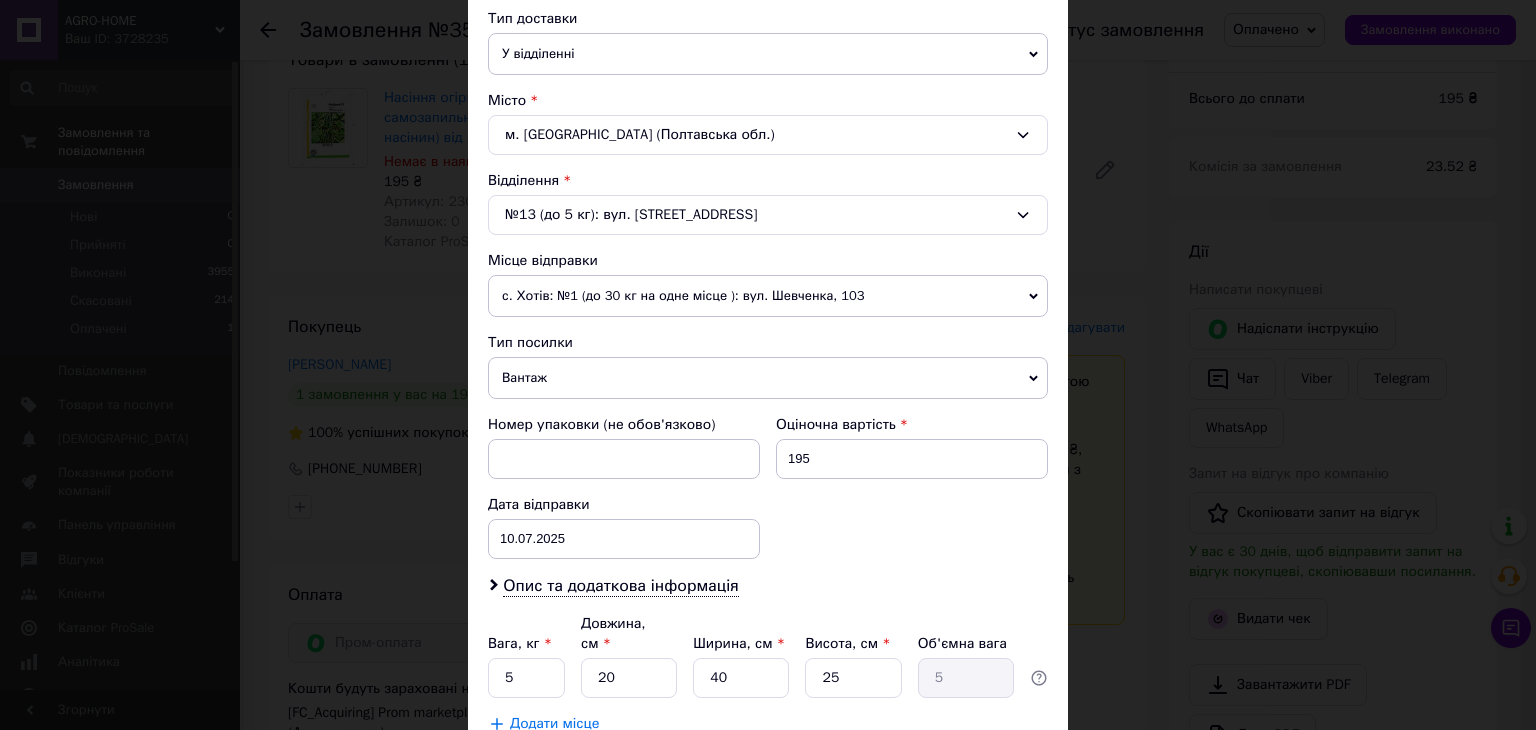 scroll, scrollTop: 500, scrollLeft: 0, axis: vertical 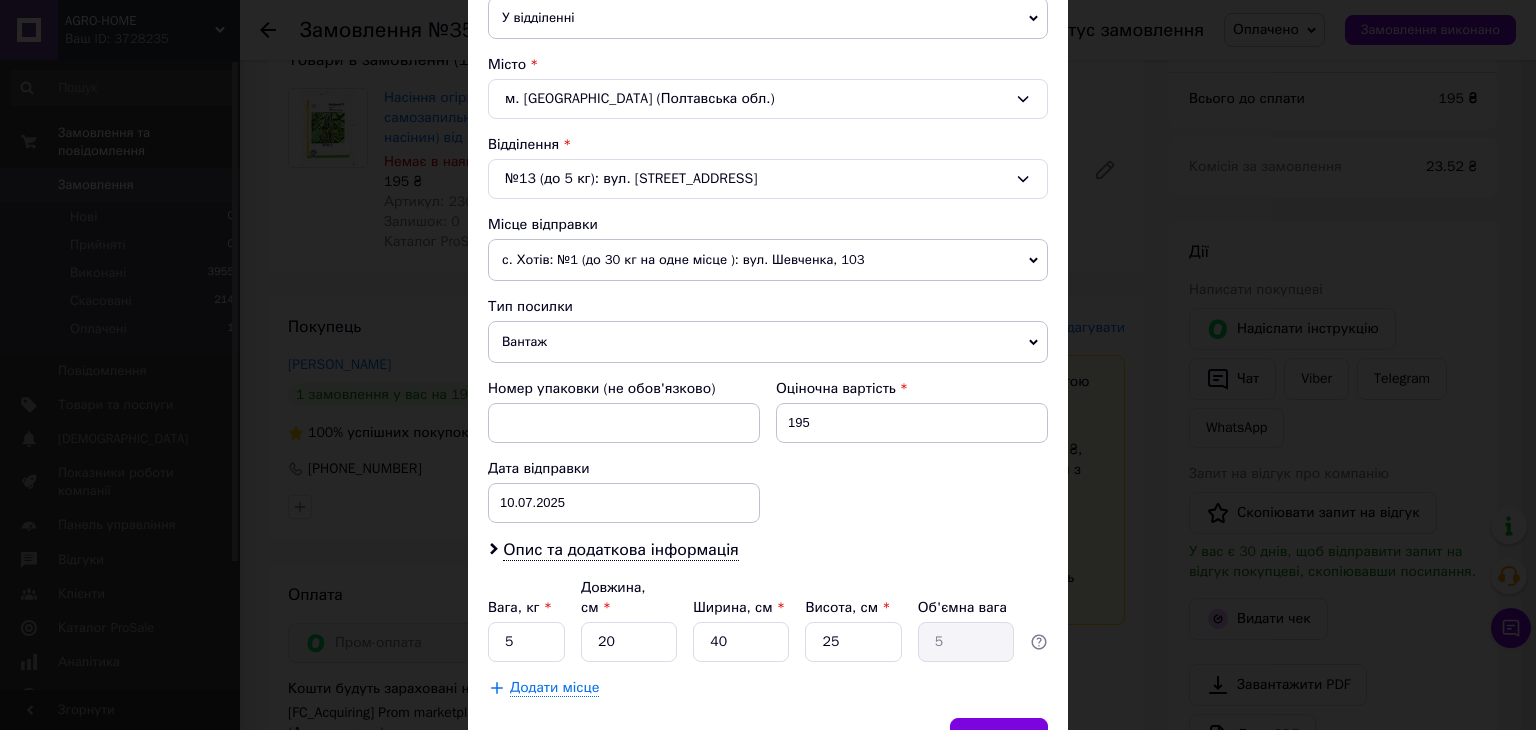 click on "с. Хотів: №1 (до 30 кг на одне місце ): вул. Шевченка, 103" at bounding box center (768, 260) 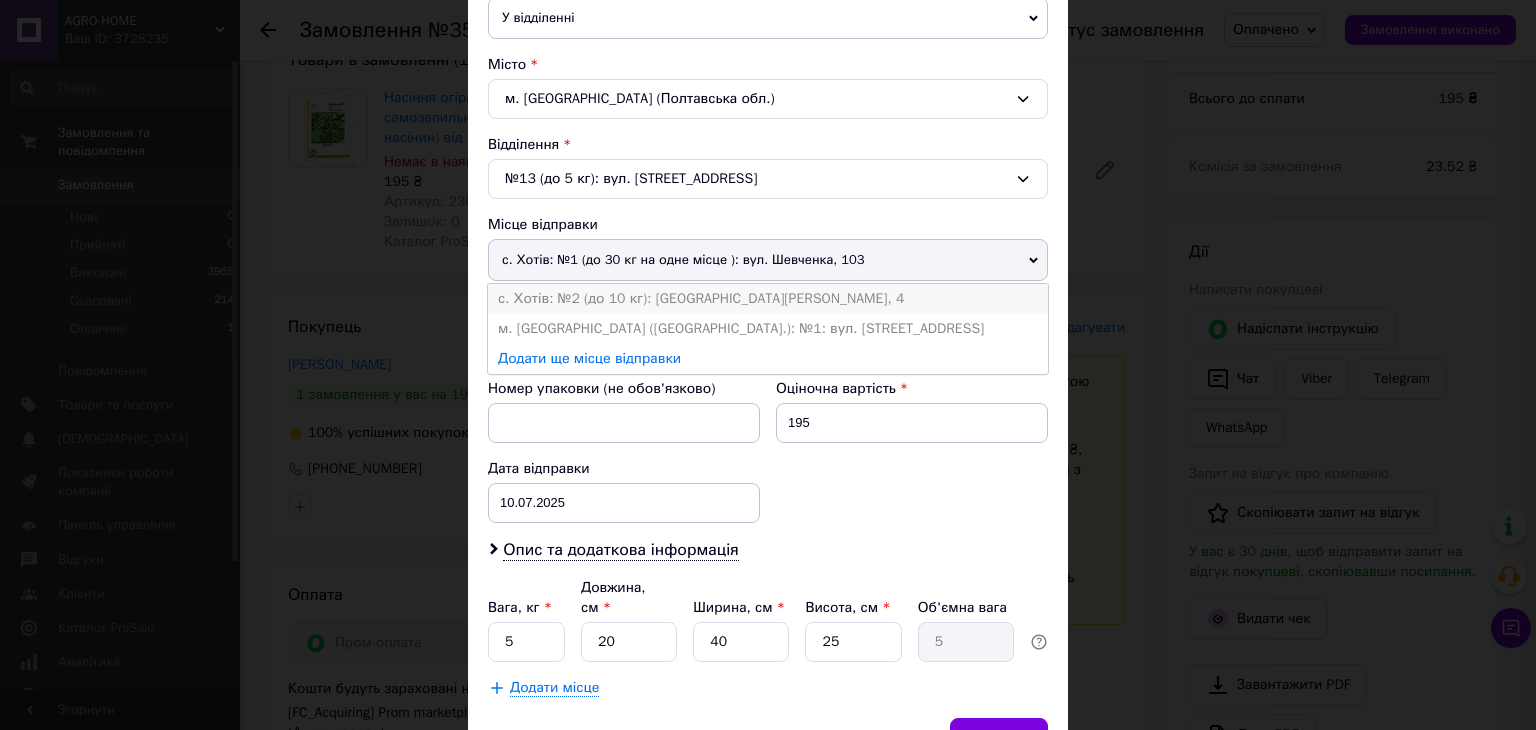 click on "с. Хотів: №2 (до 10 кг): площа Паширова, 4" at bounding box center [768, 299] 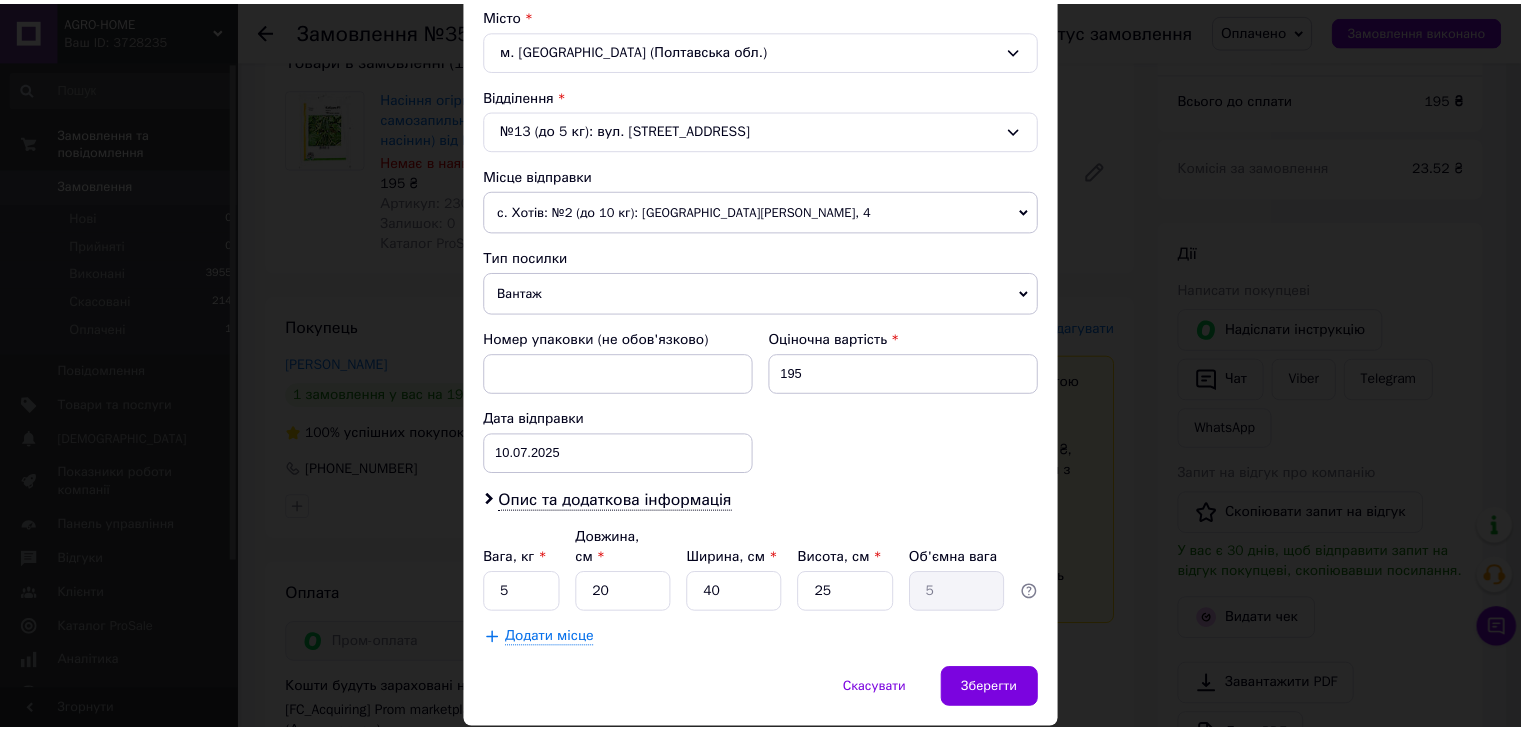 scroll, scrollTop: 592, scrollLeft: 0, axis: vertical 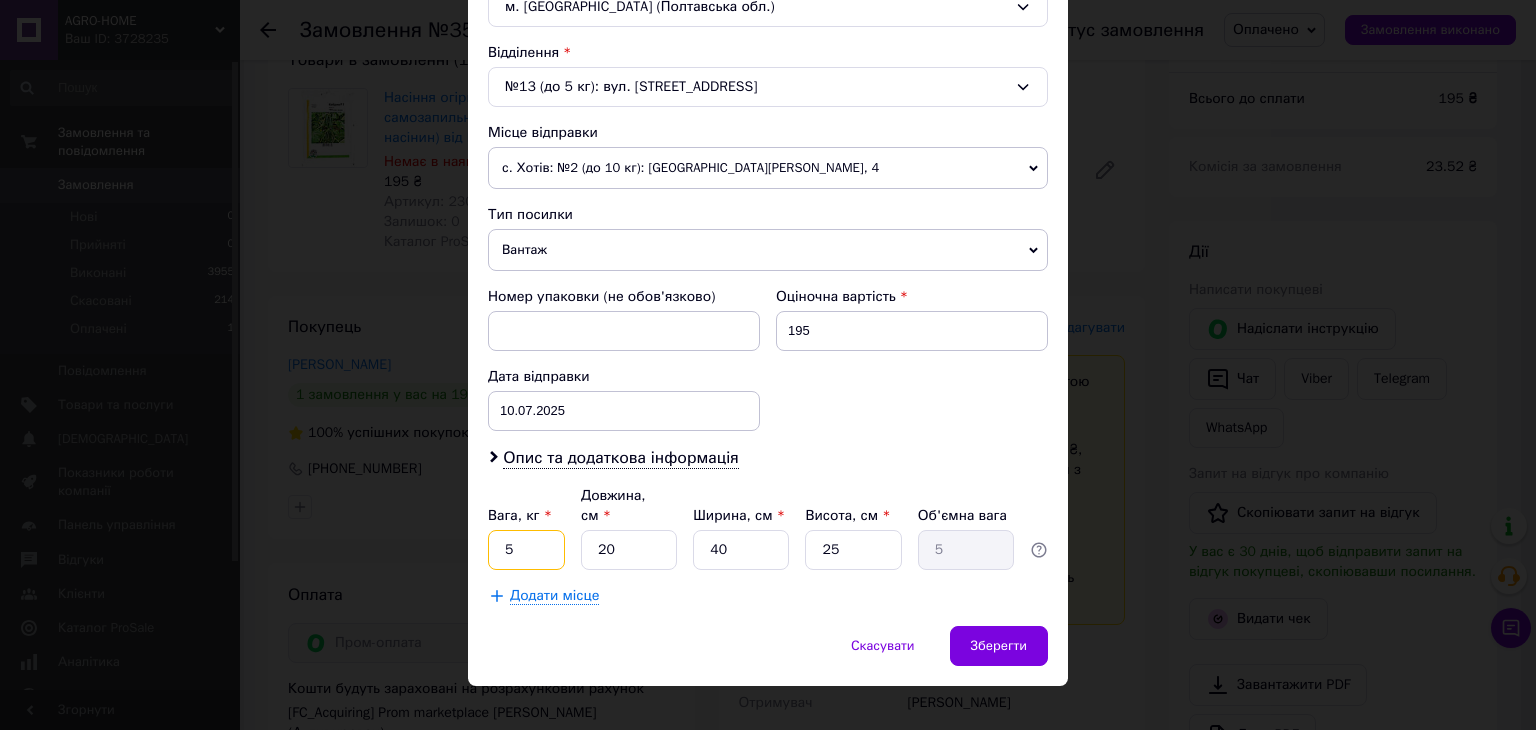 drag, startPoint x: 505, startPoint y: 526, endPoint x: 518, endPoint y: 528, distance: 13.152946 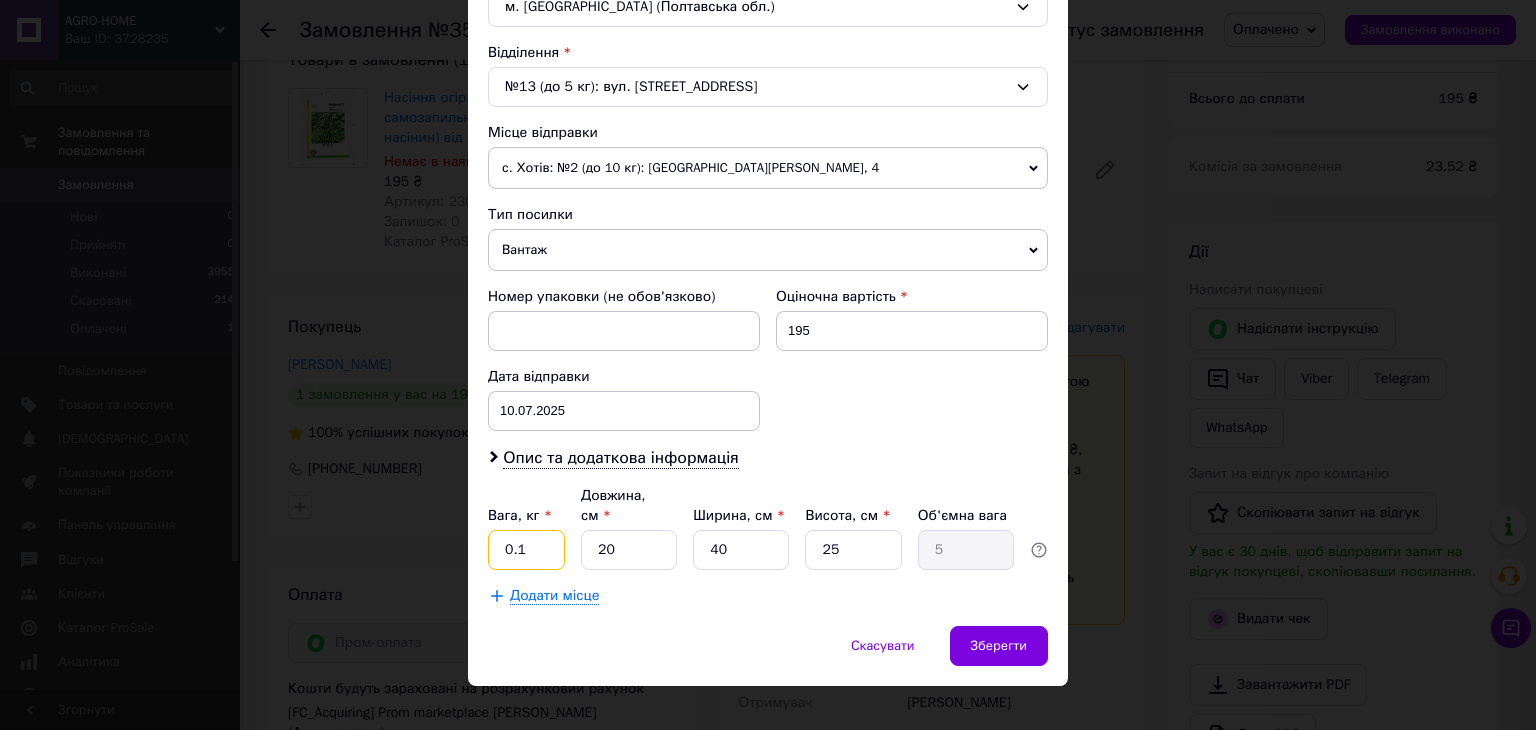 type on "0.1" 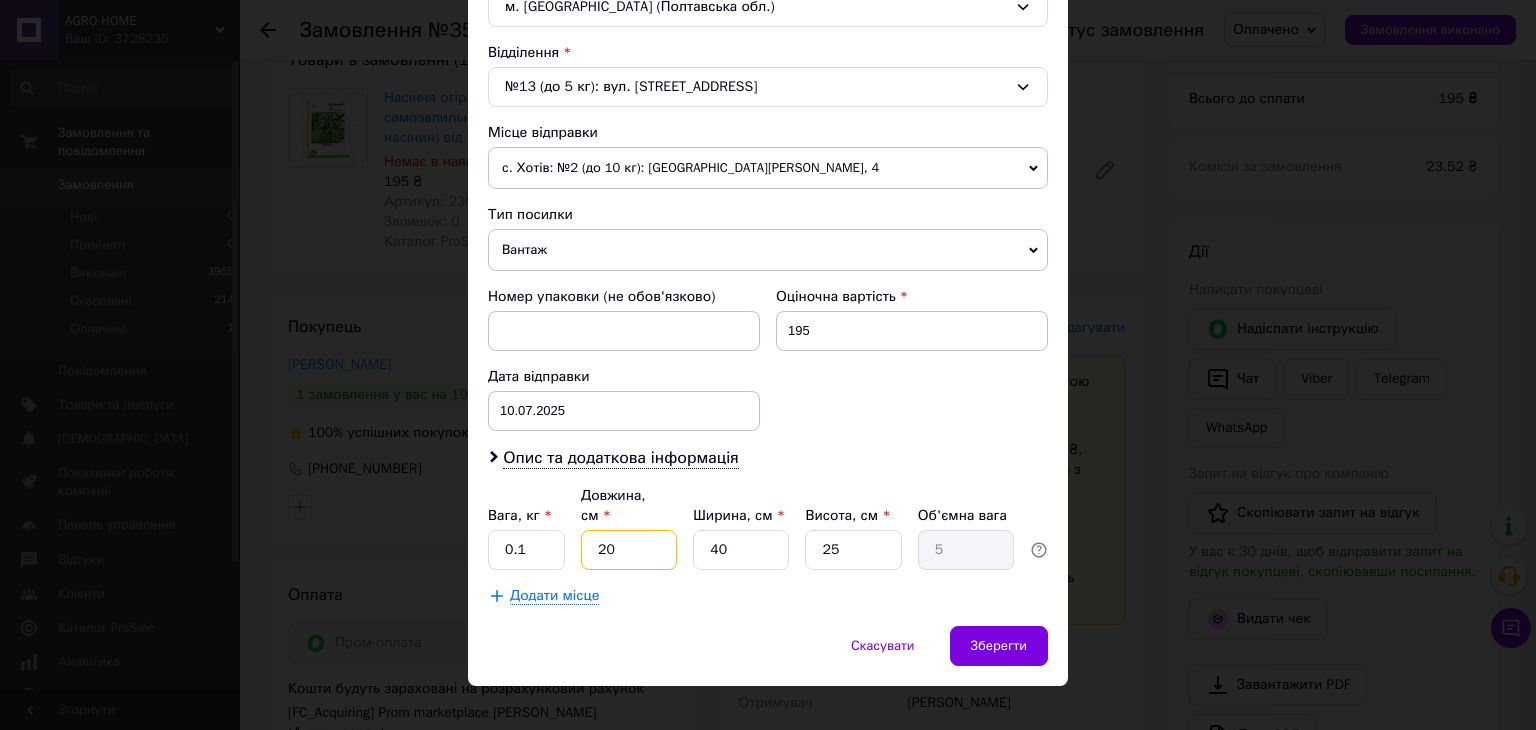 drag, startPoint x: 602, startPoint y: 522, endPoint x: 615, endPoint y: 522, distance: 13 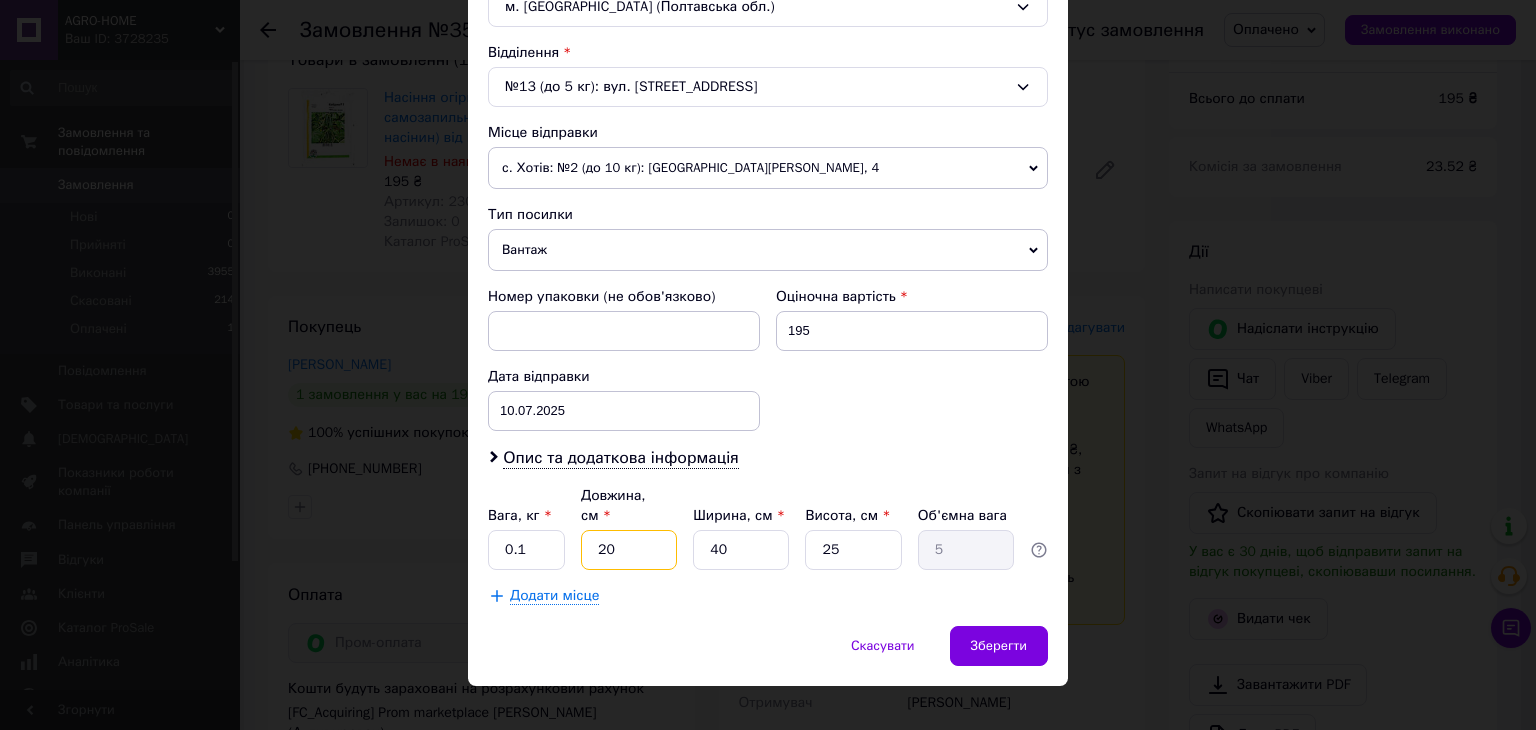 type on "21" 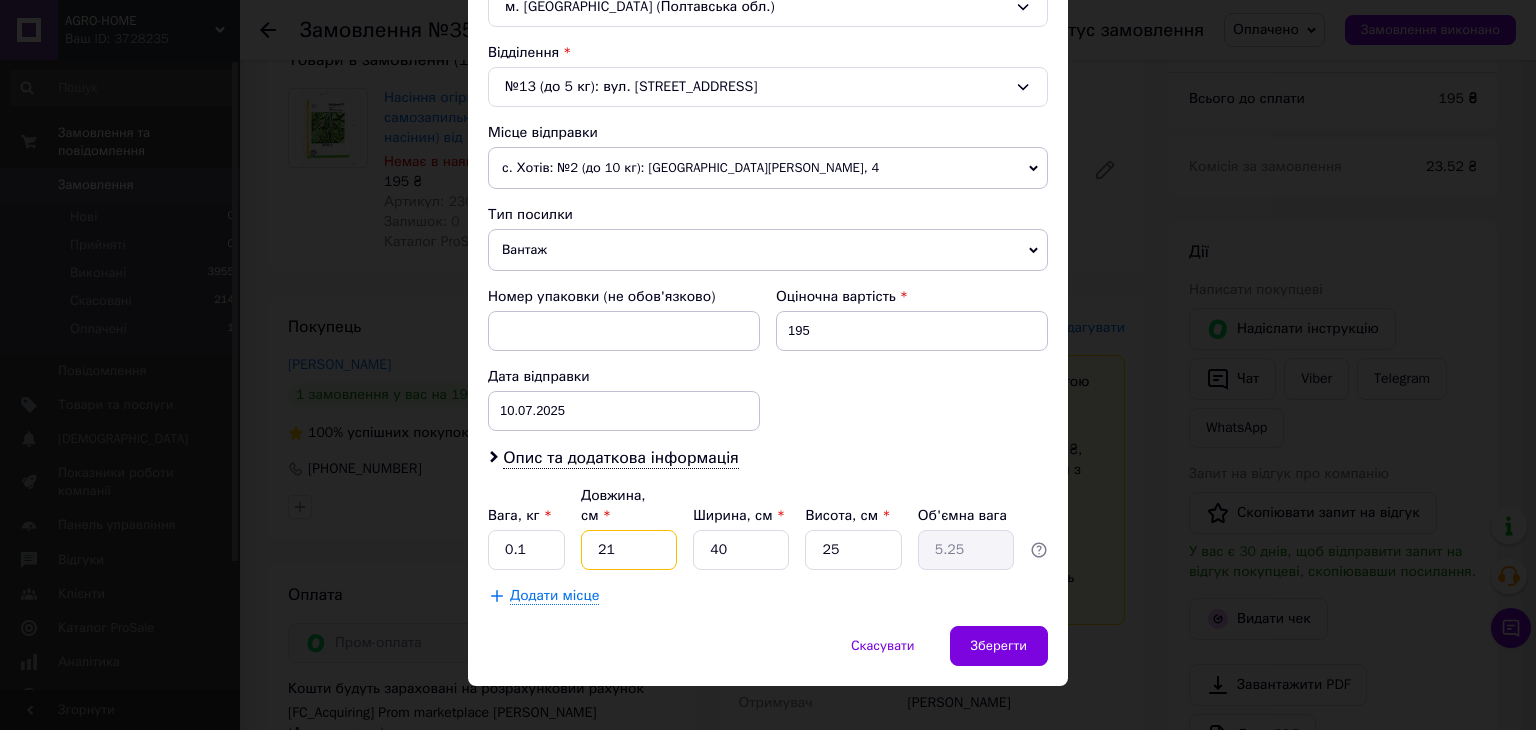 type on "21" 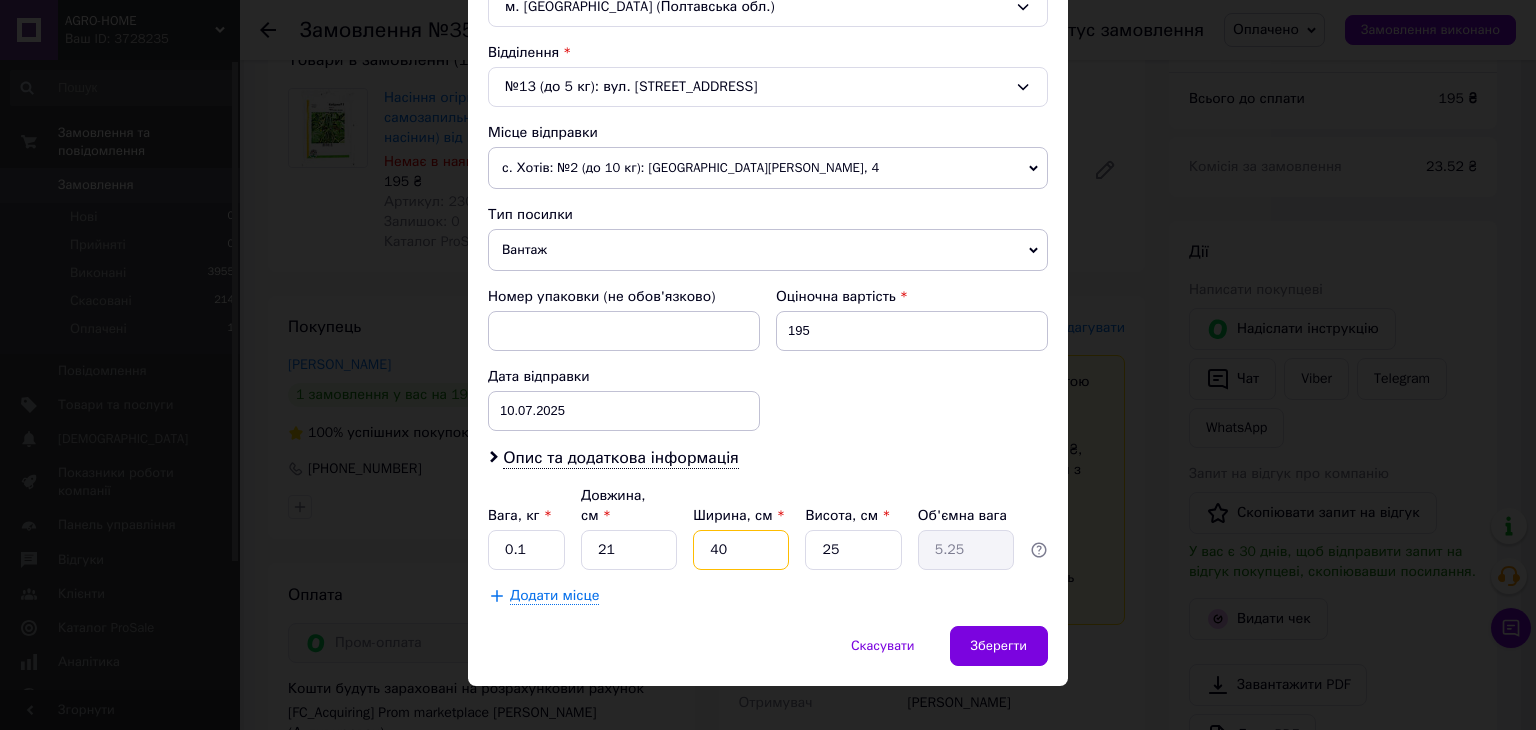 drag, startPoint x: 727, startPoint y: 530, endPoint x: 697, endPoint y: 522, distance: 31.04835 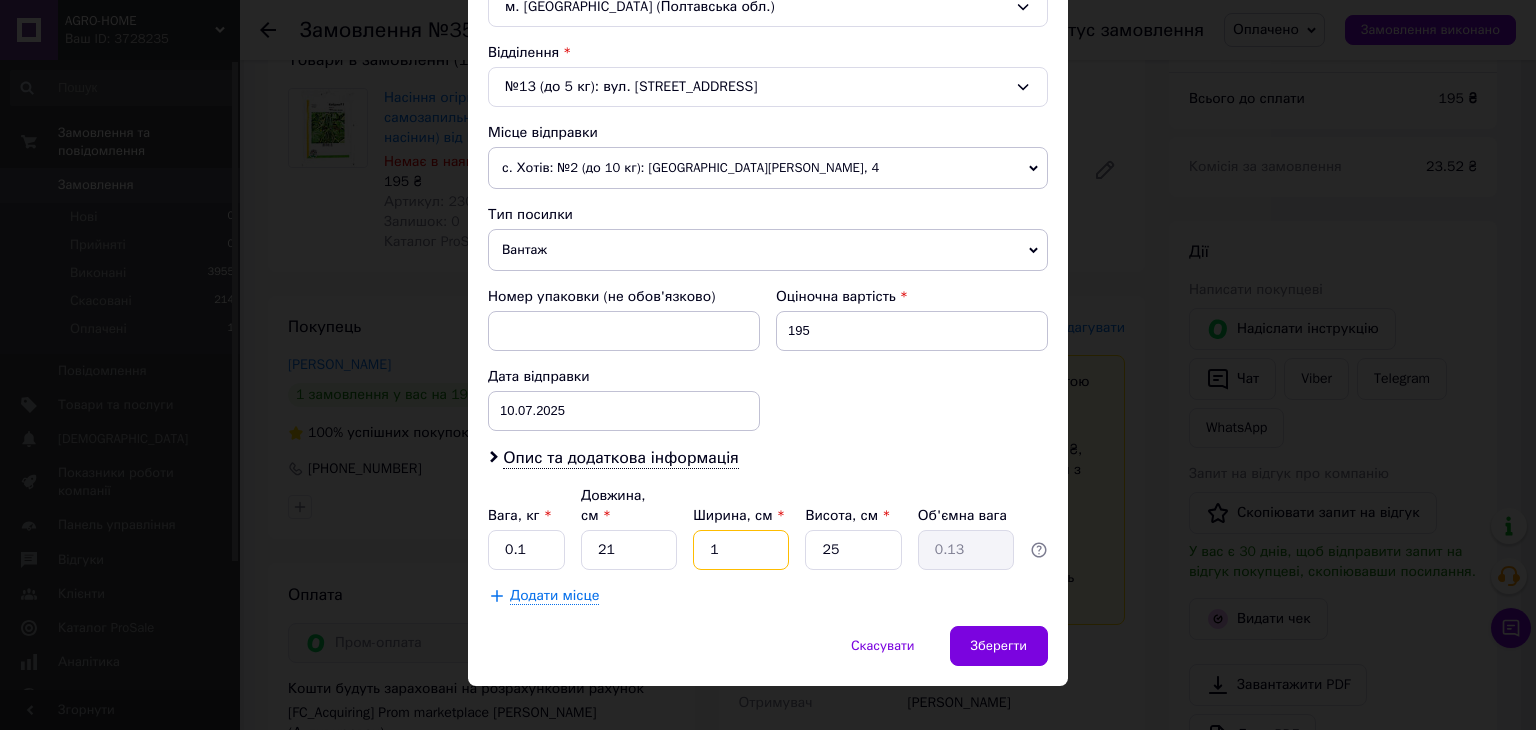 type on "1" 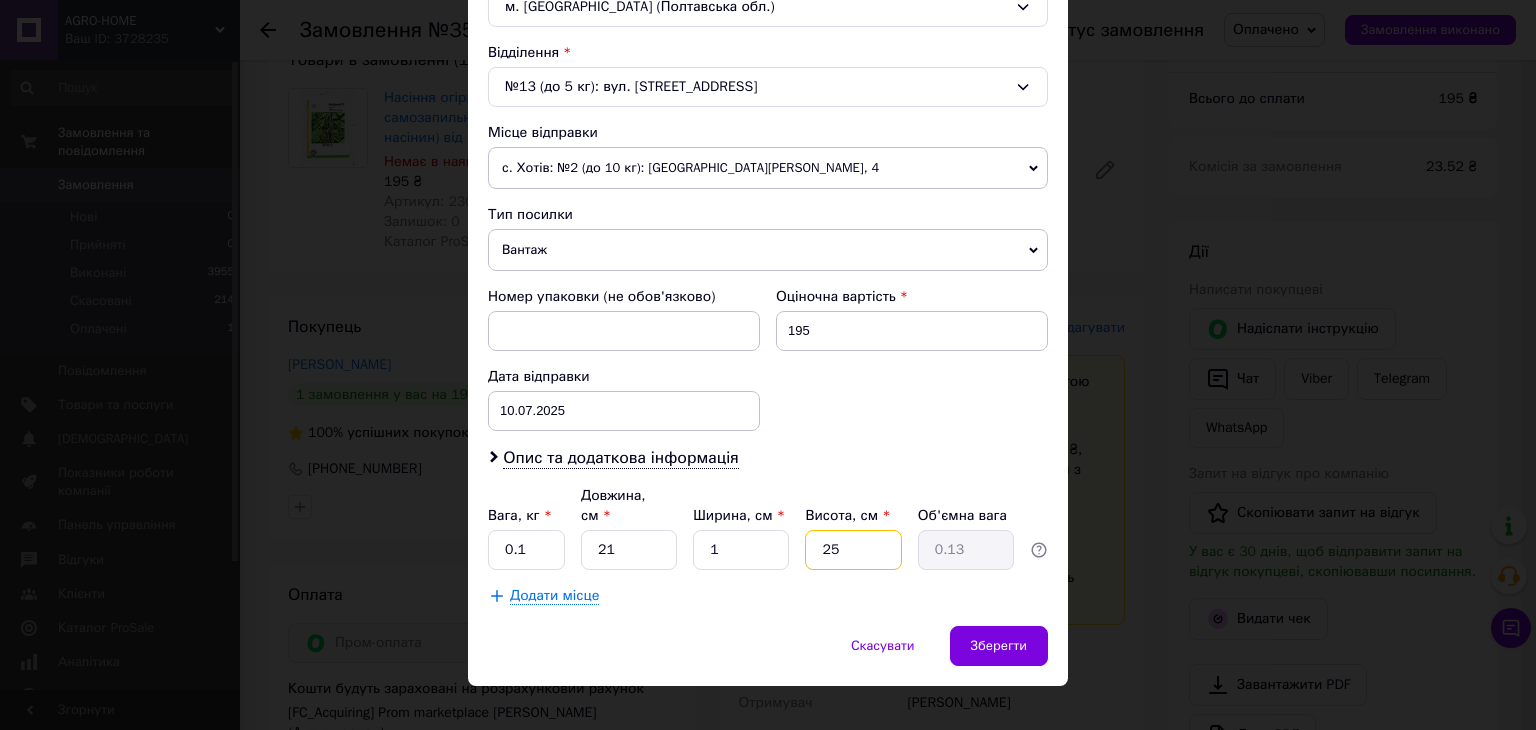 click on "25" at bounding box center (853, 550) 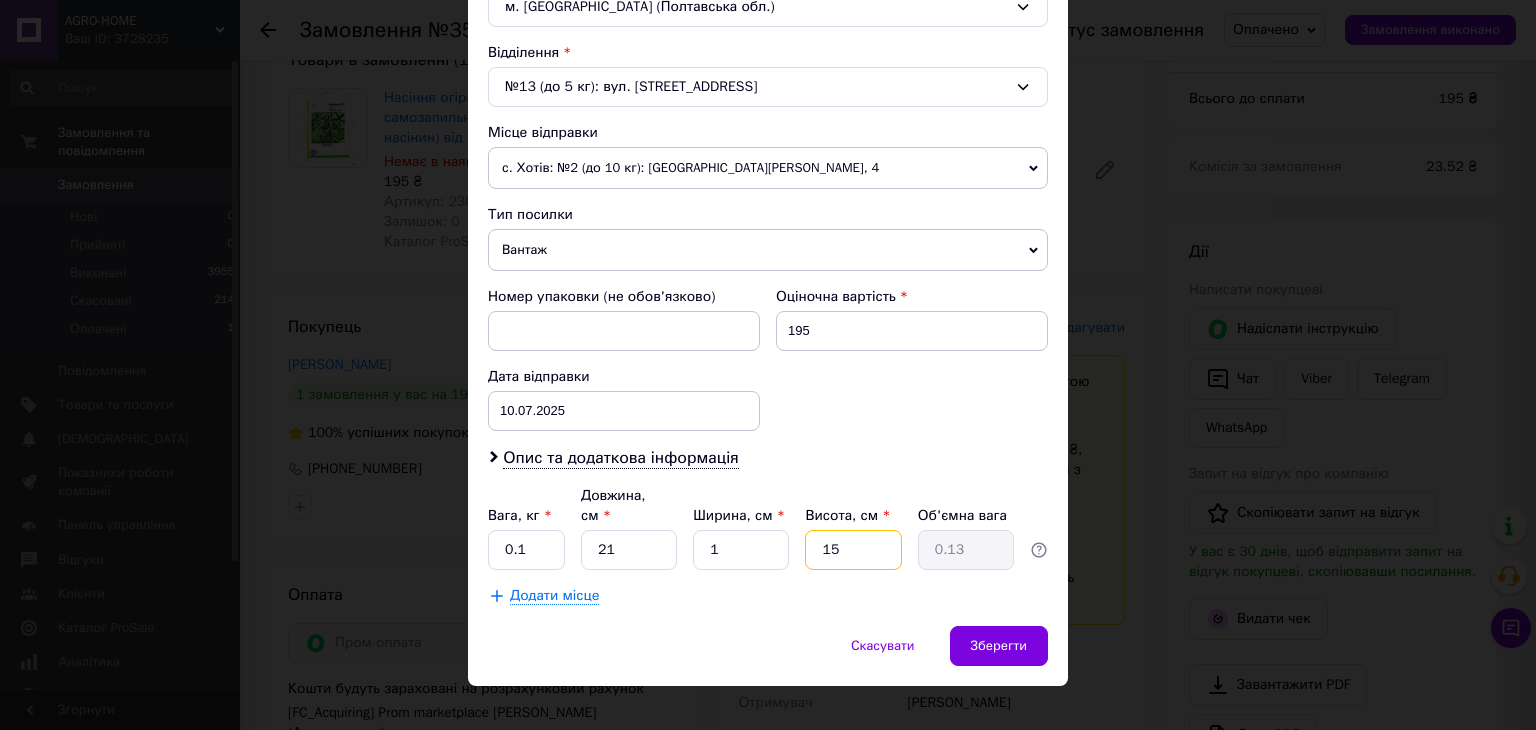 type on "0.1" 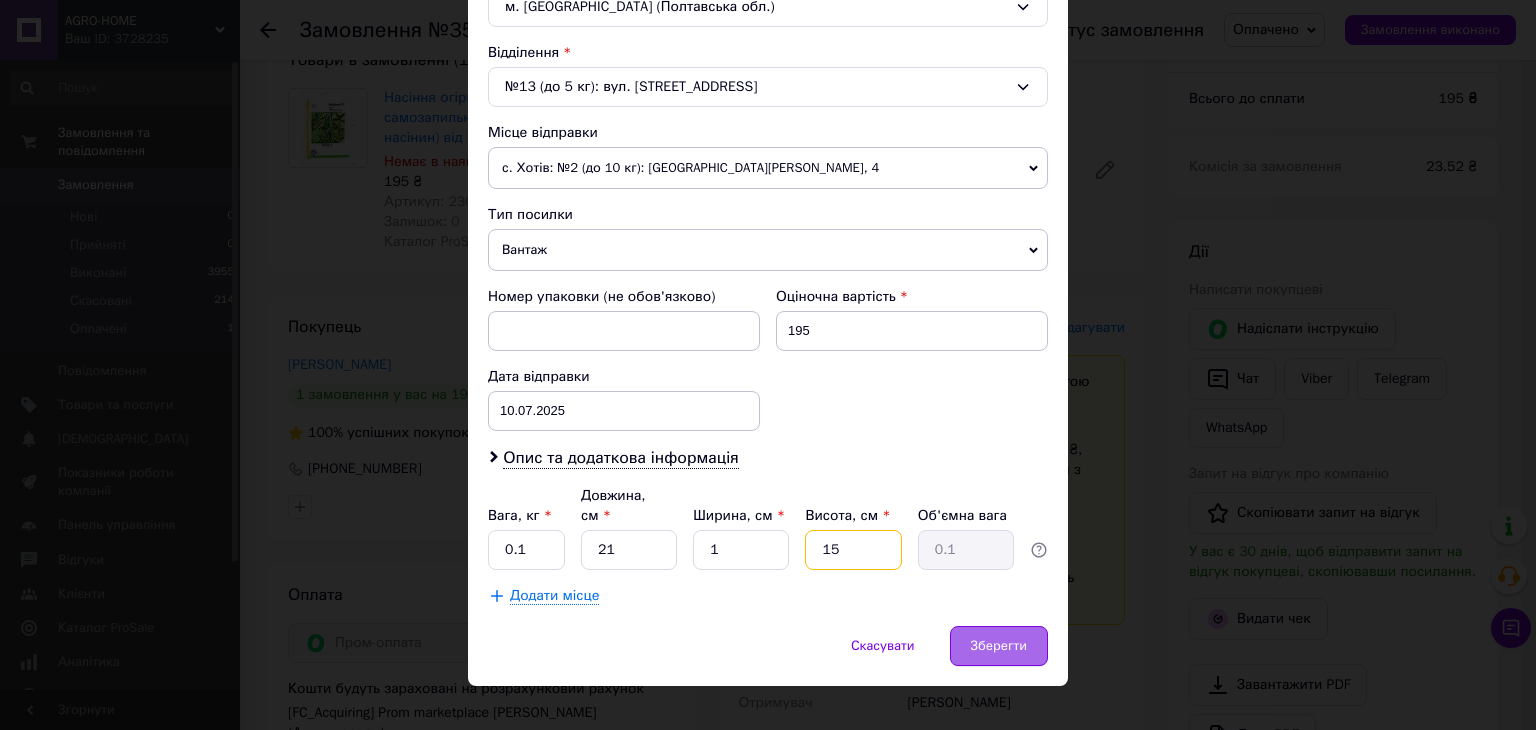 type on "15" 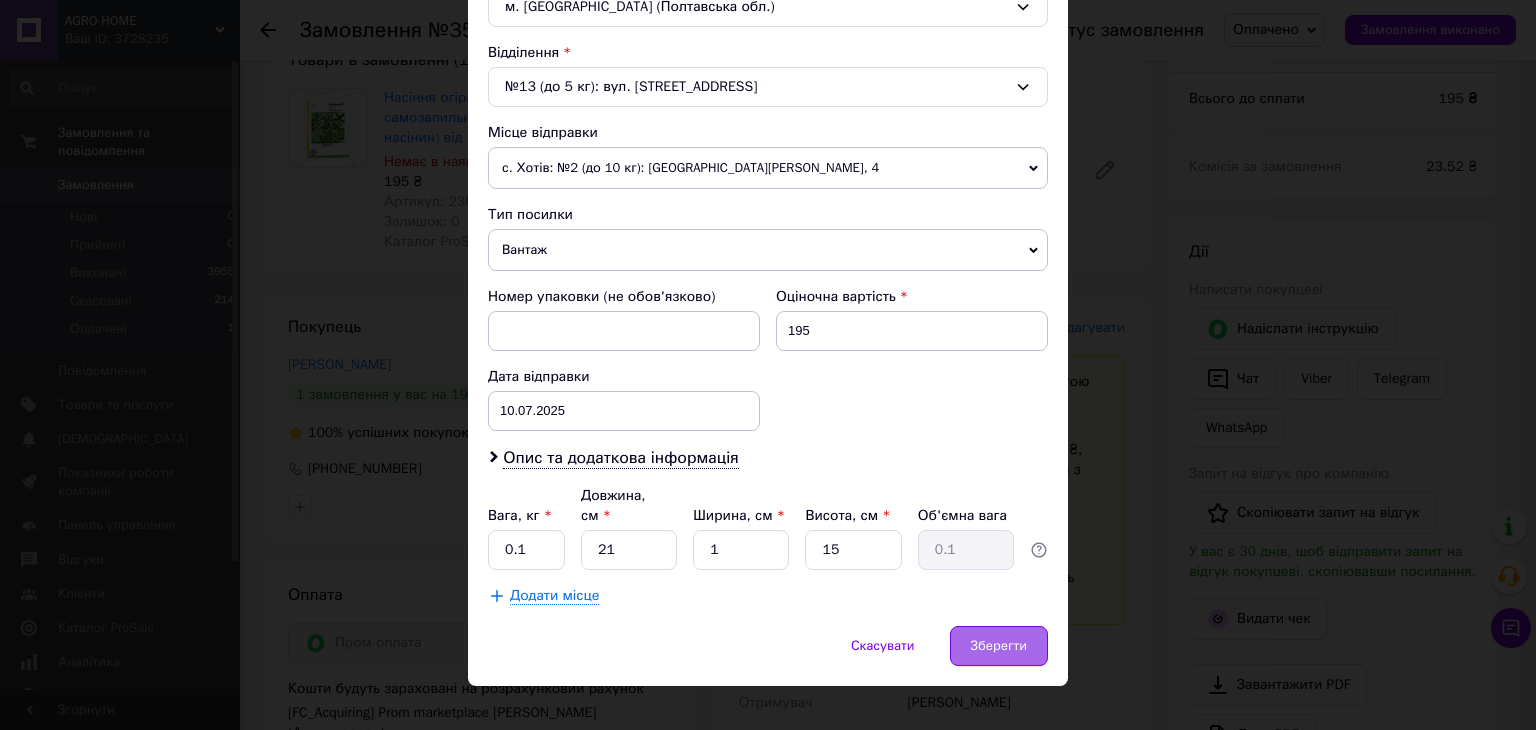 click on "Зберегти" at bounding box center [999, 646] 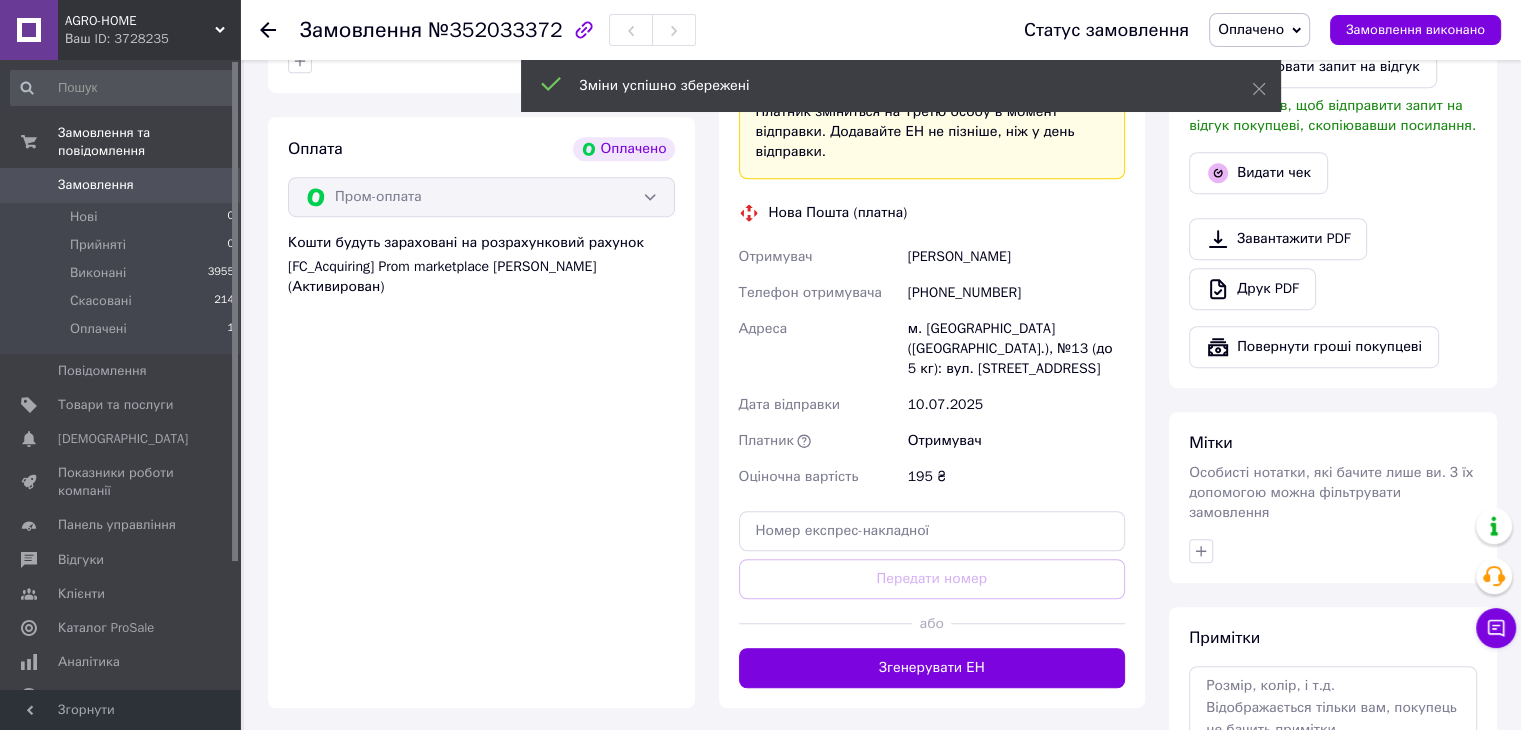 scroll, scrollTop: 1200, scrollLeft: 0, axis: vertical 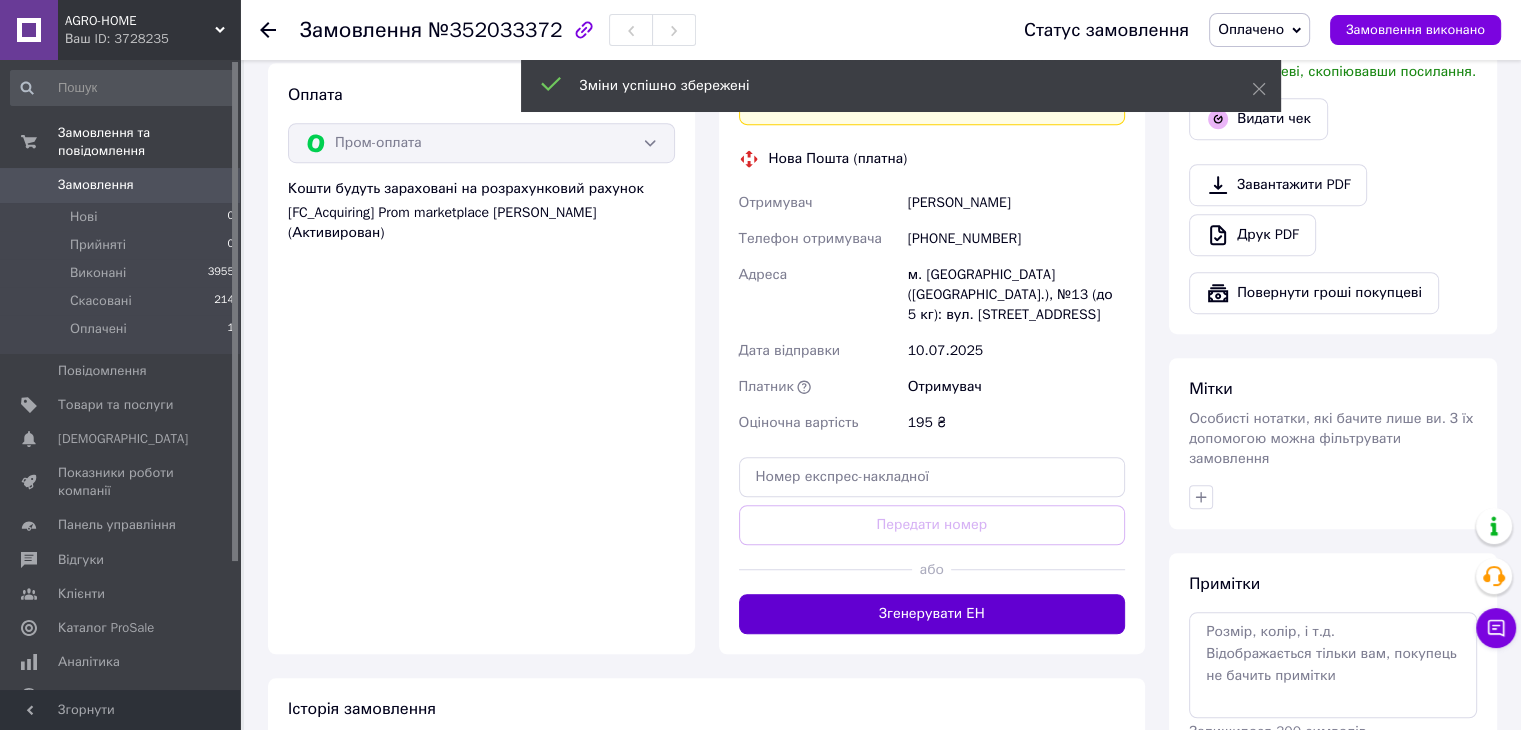 click on "Згенерувати ЕН" at bounding box center [932, 614] 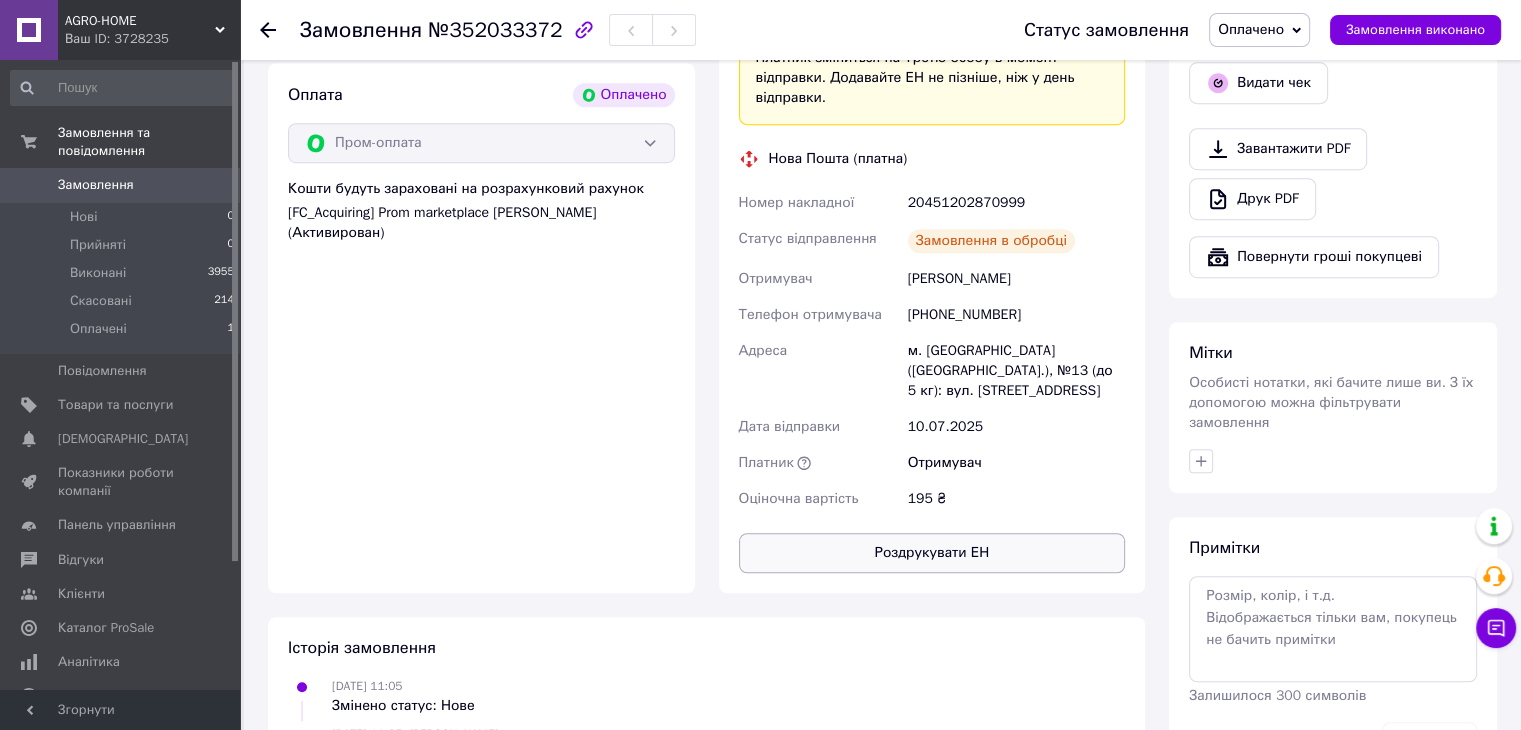 click on "Роздрукувати ЕН" at bounding box center [932, 553] 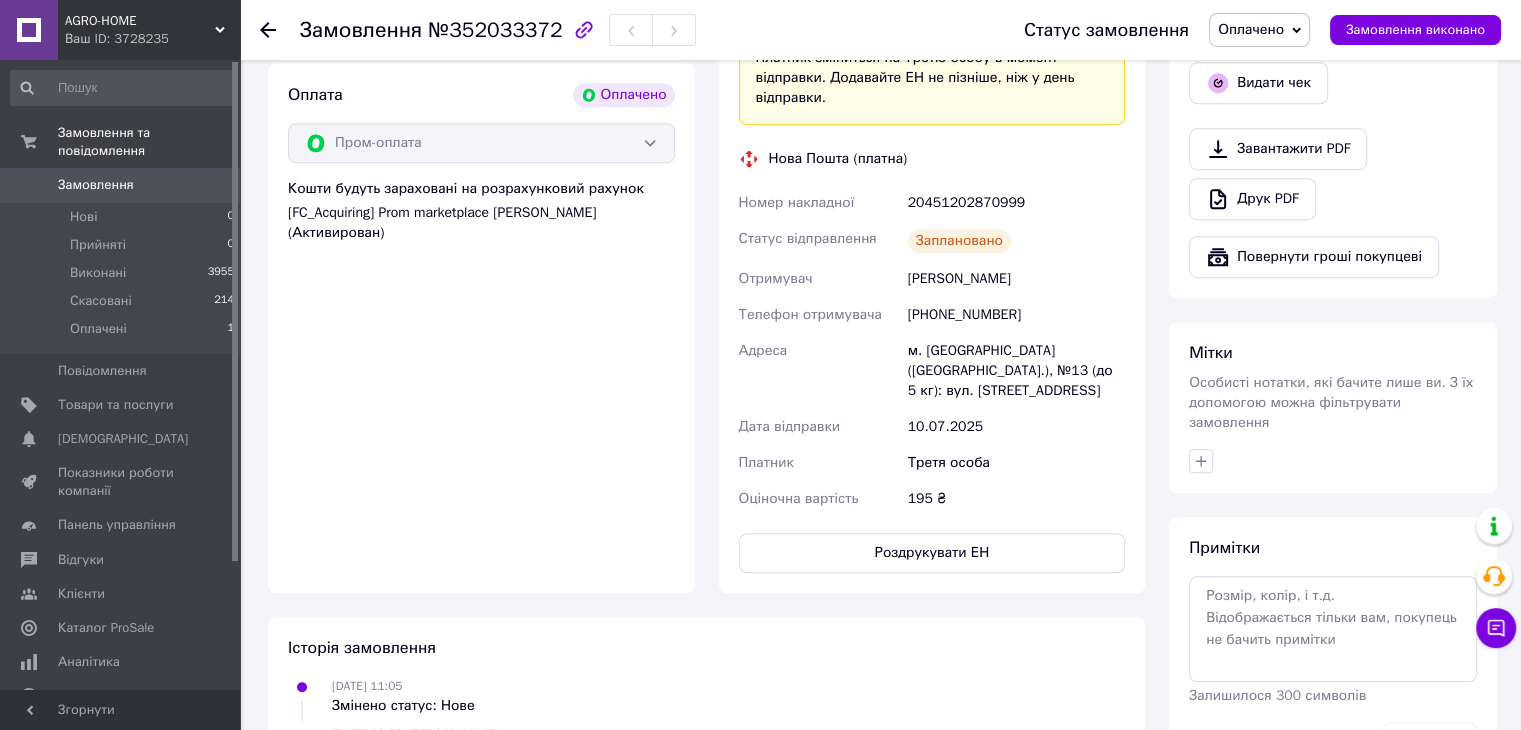 click on "Замовлення" at bounding box center [121, 185] 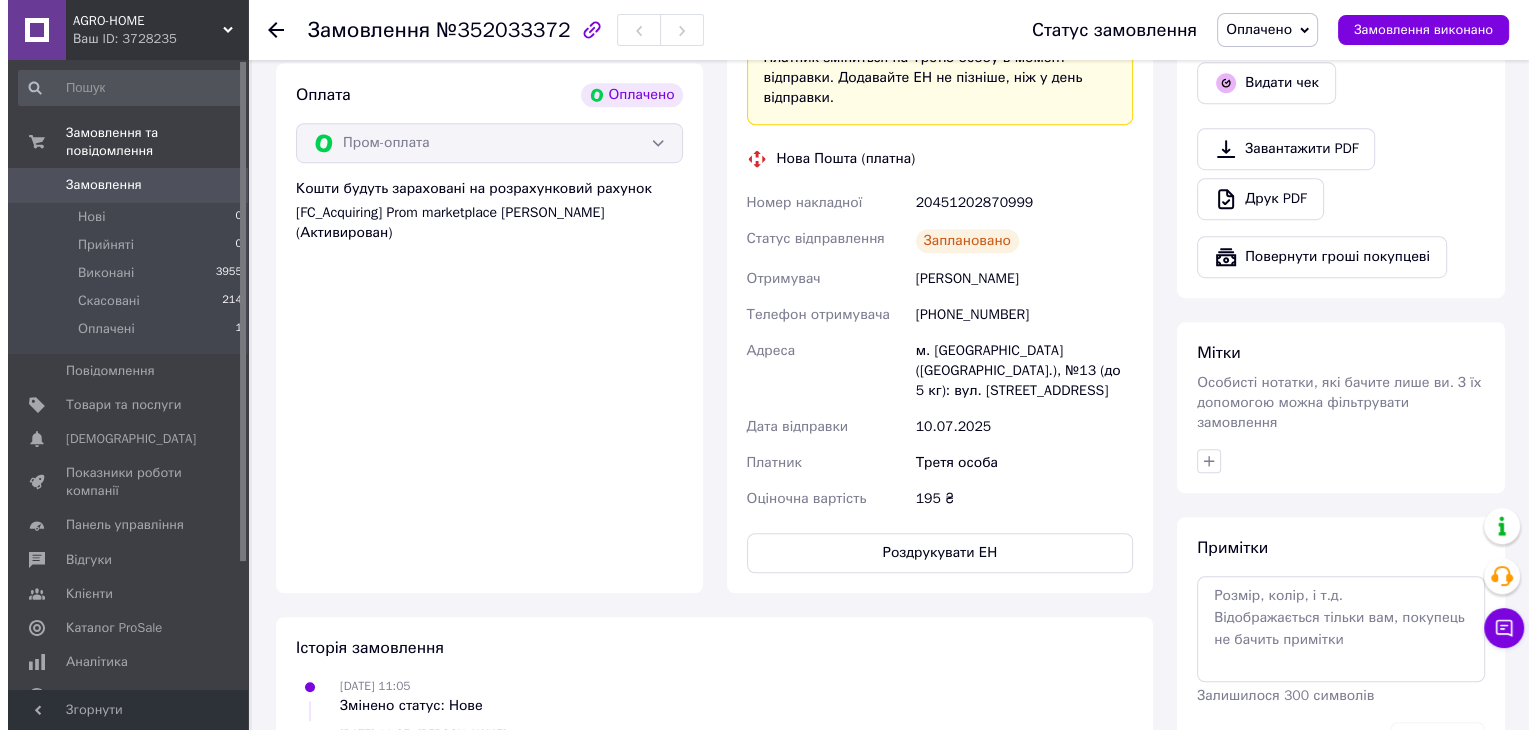scroll, scrollTop: 0, scrollLeft: 0, axis: both 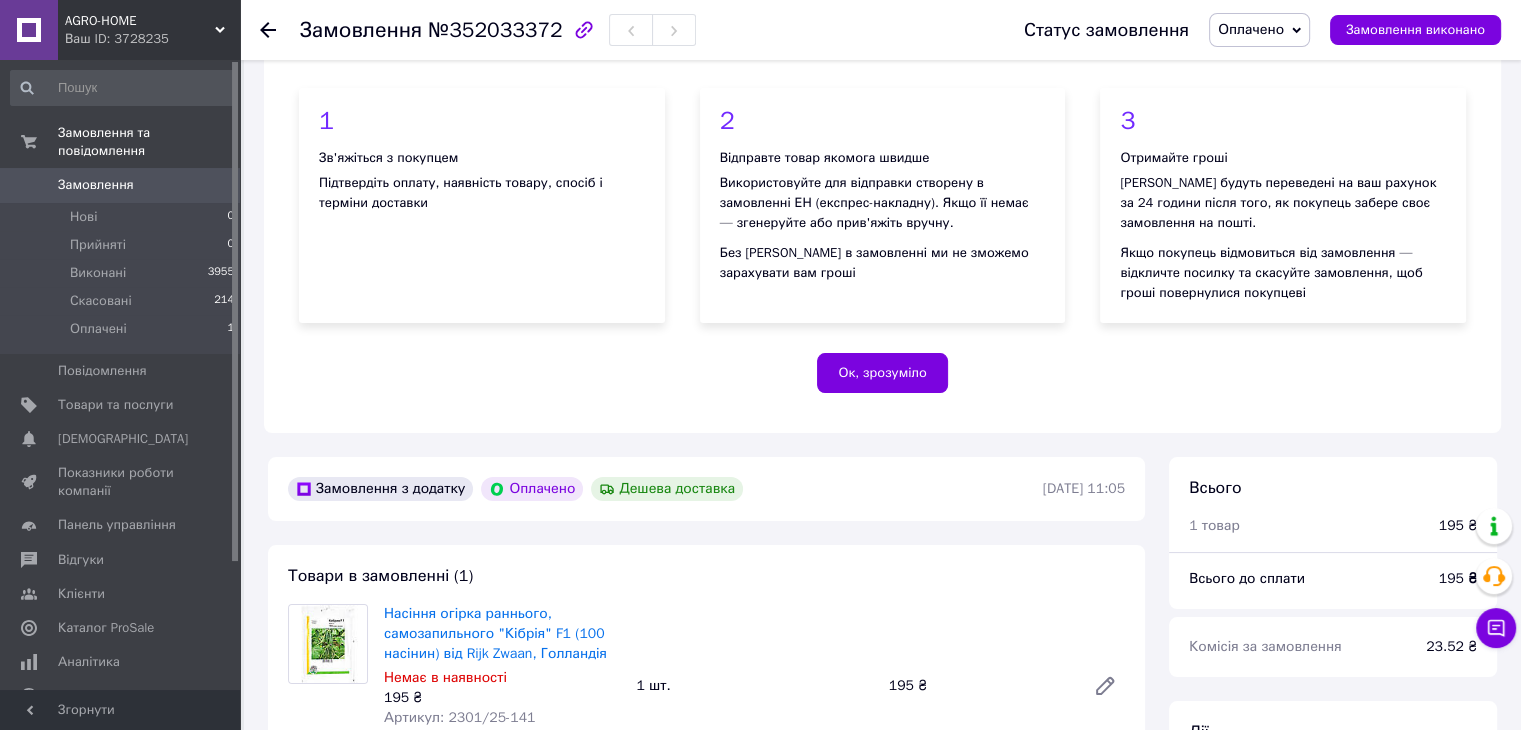 click on "Замовлення" at bounding box center [96, 185] 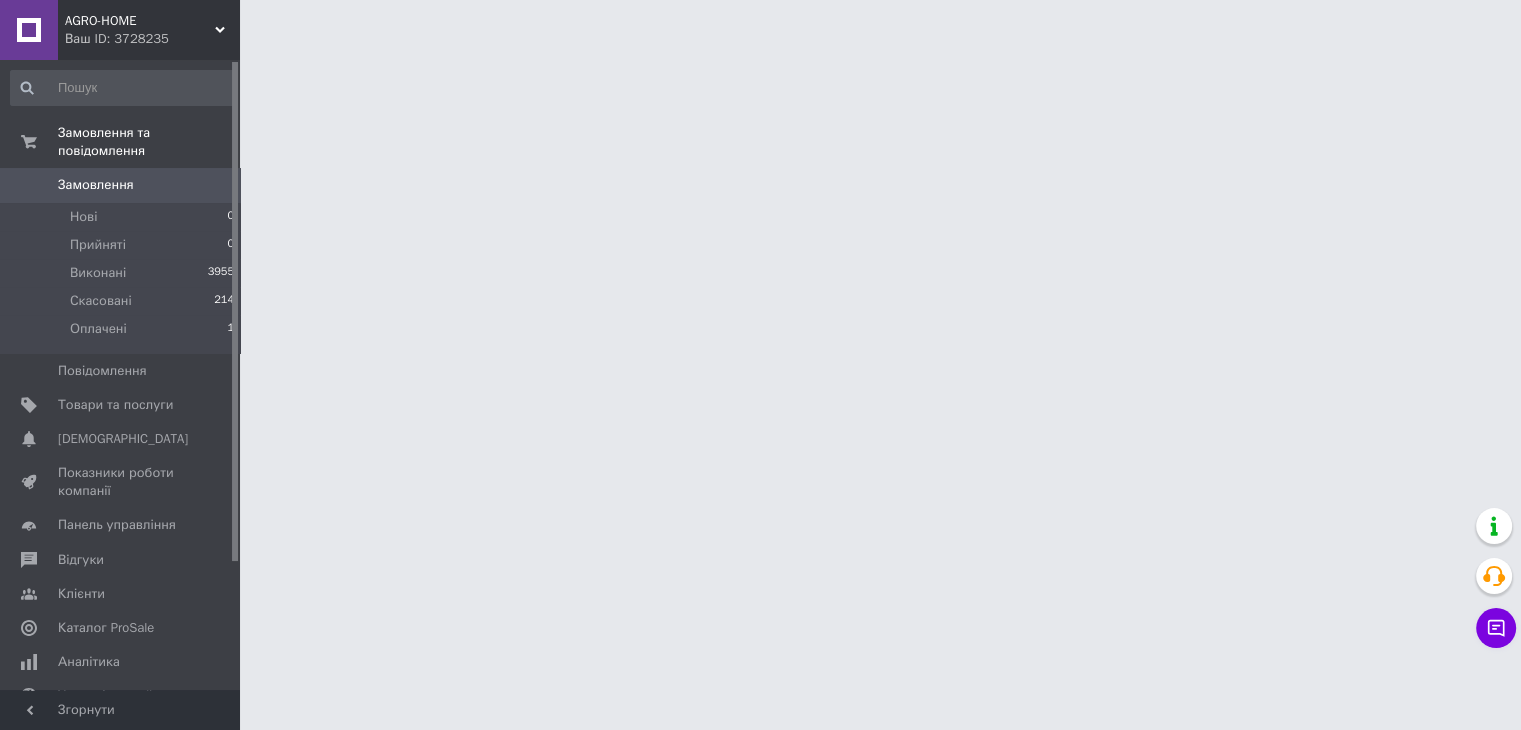 scroll, scrollTop: 0, scrollLeft: 0, axis: both 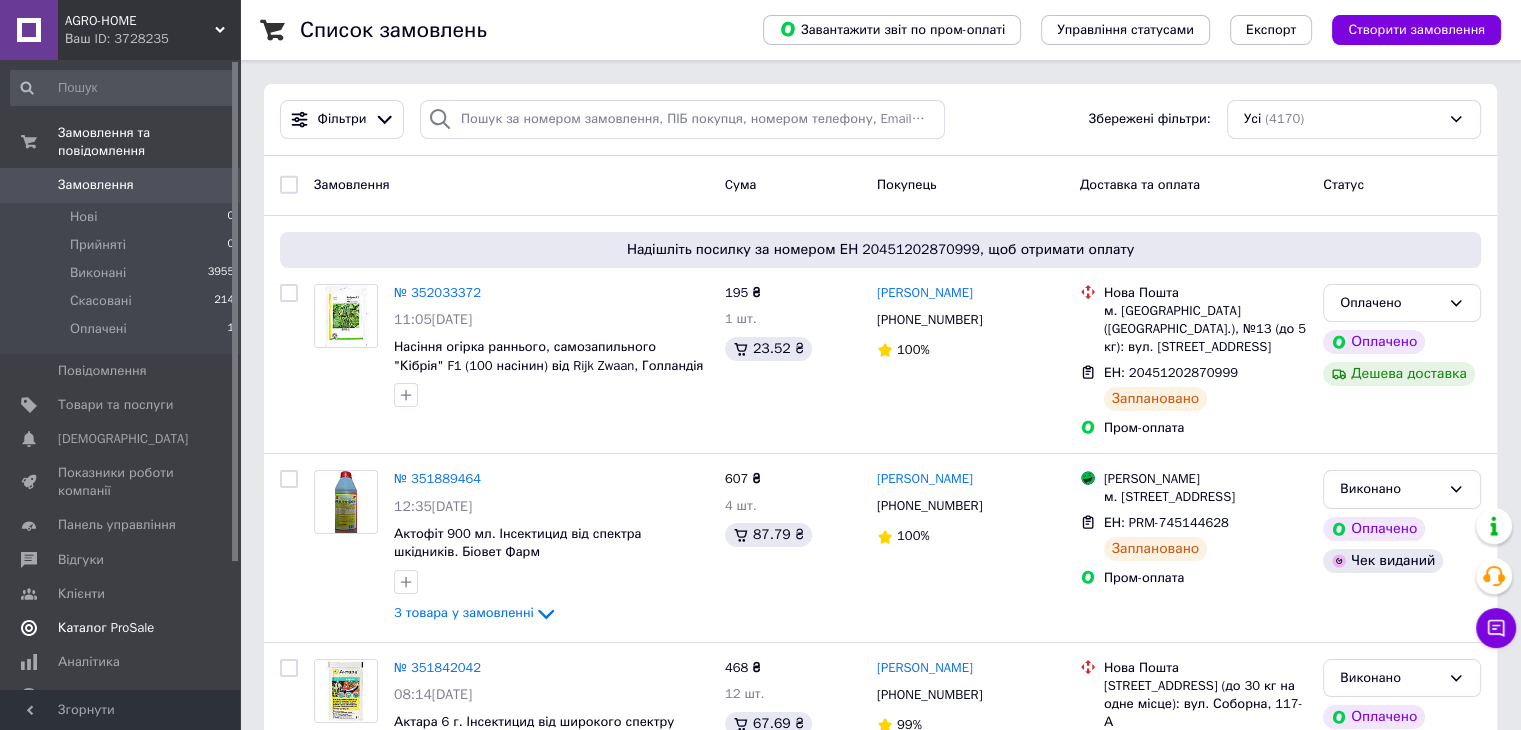 click on "Каталог ProSale" at bounding box center (106, 628) 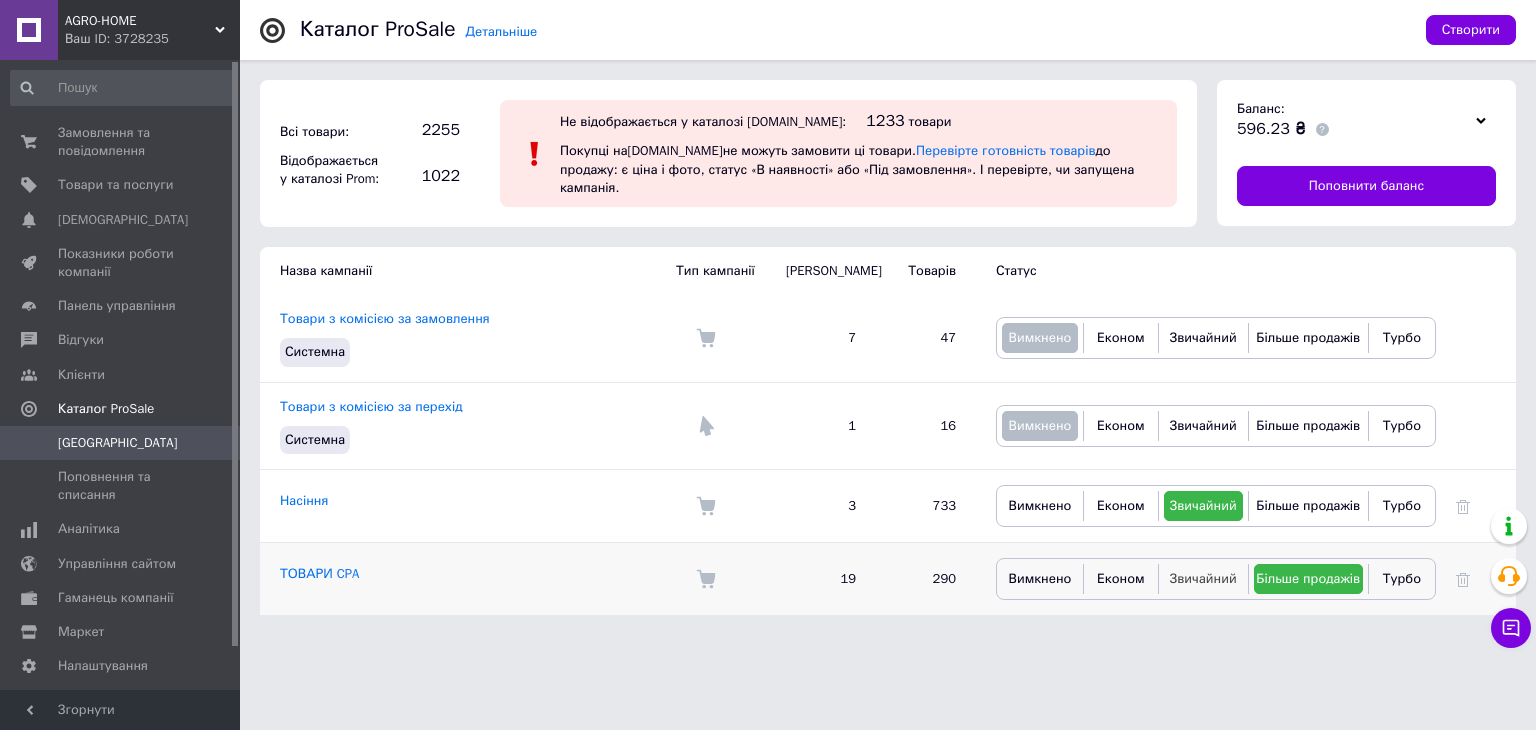 click on "Звичайний" at bounding box center (1203, 578) 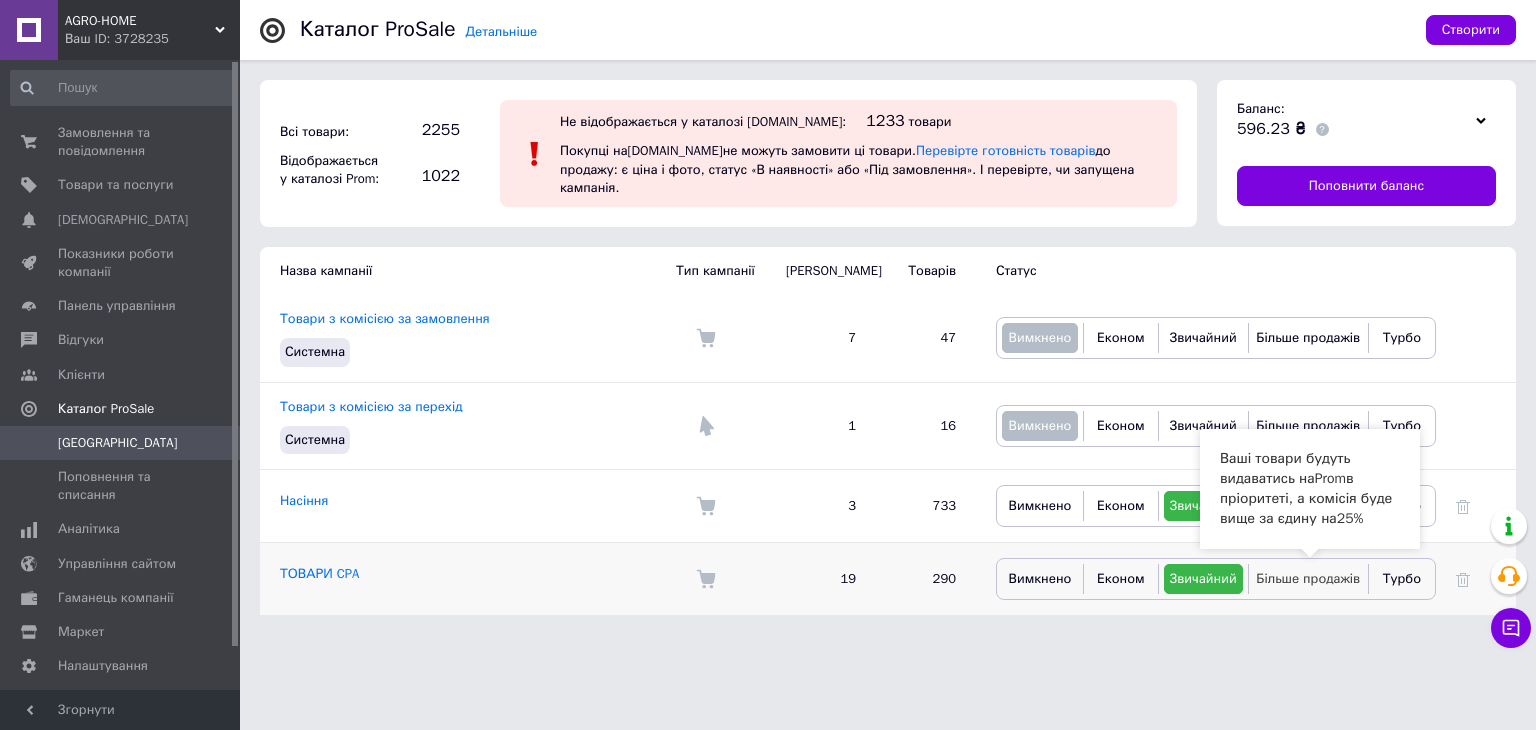 click on "Більше продажів" at bounding box center (1308, 578) 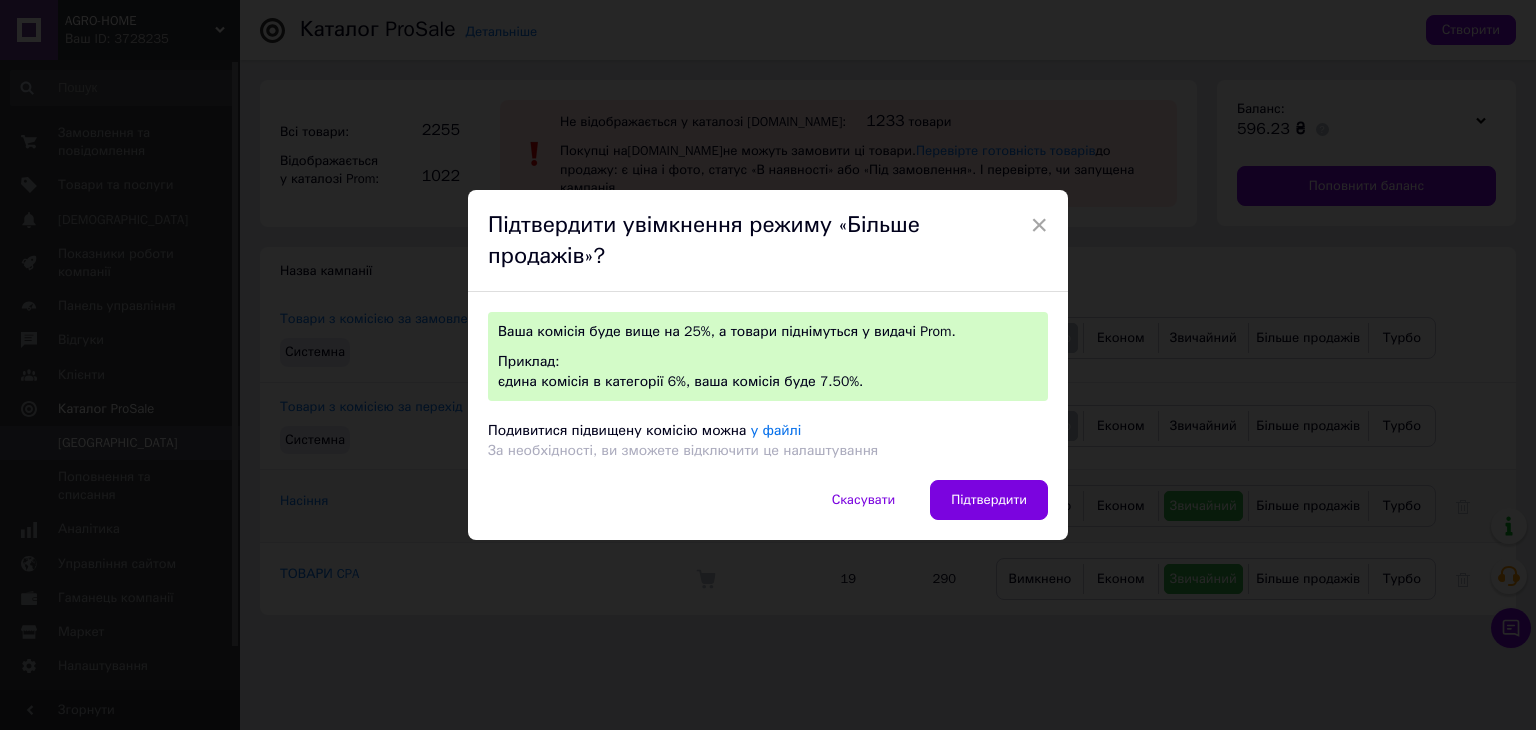 click on "Підтвердити" at bounding box center [989, 500] 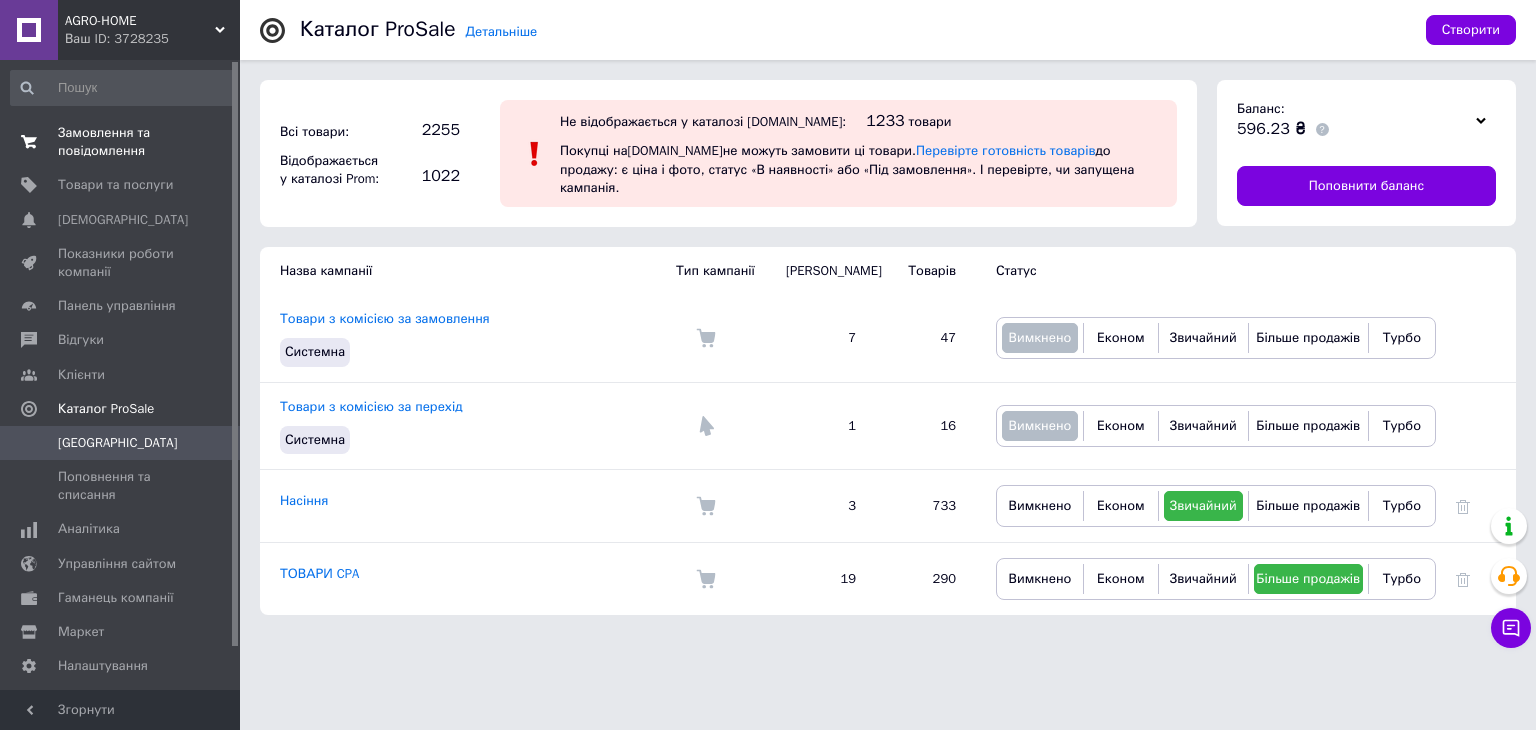 click on "Замовлення та повідомлення" at bounding box center (121, 142) 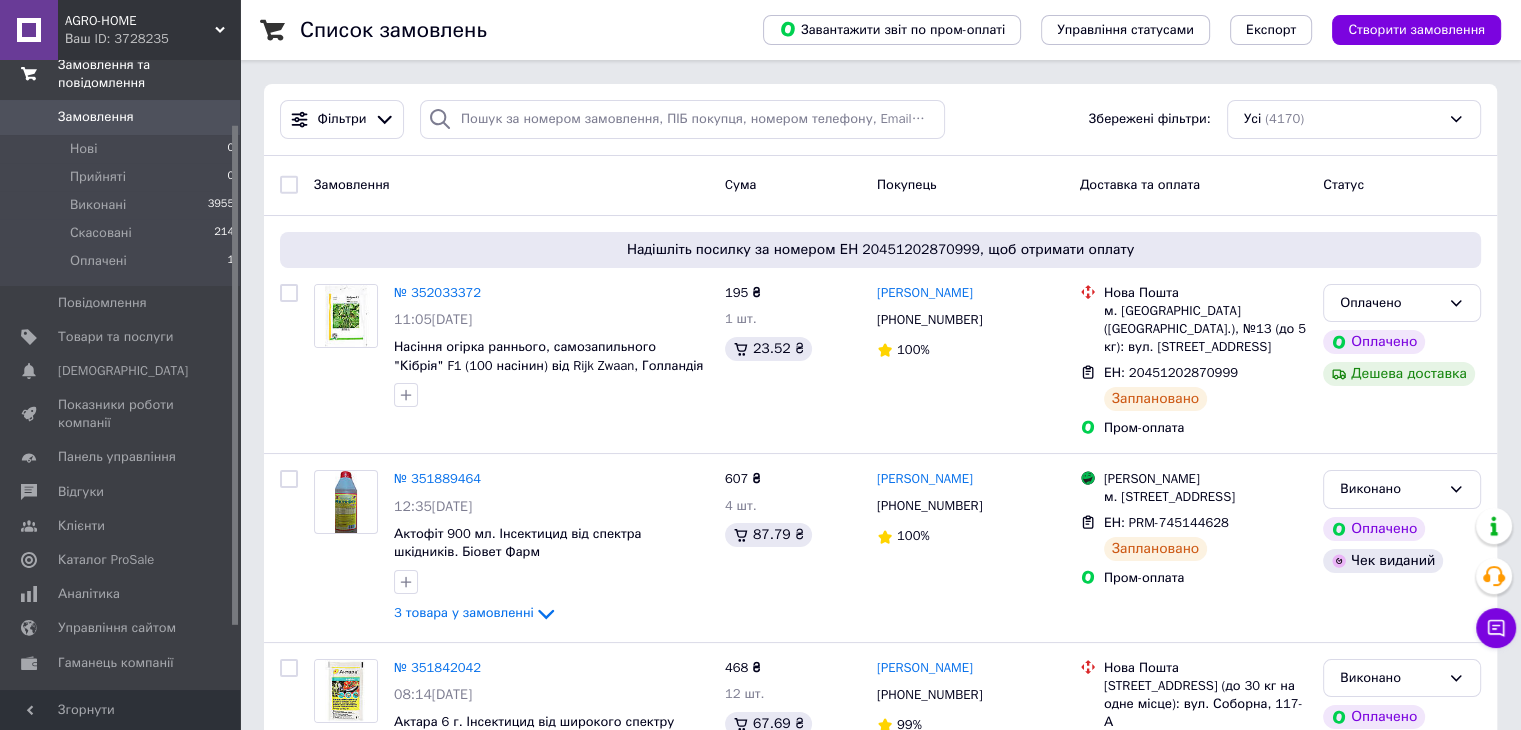 scroll, scrollTop: 100, scrollLeft: 0, axis: vertical 